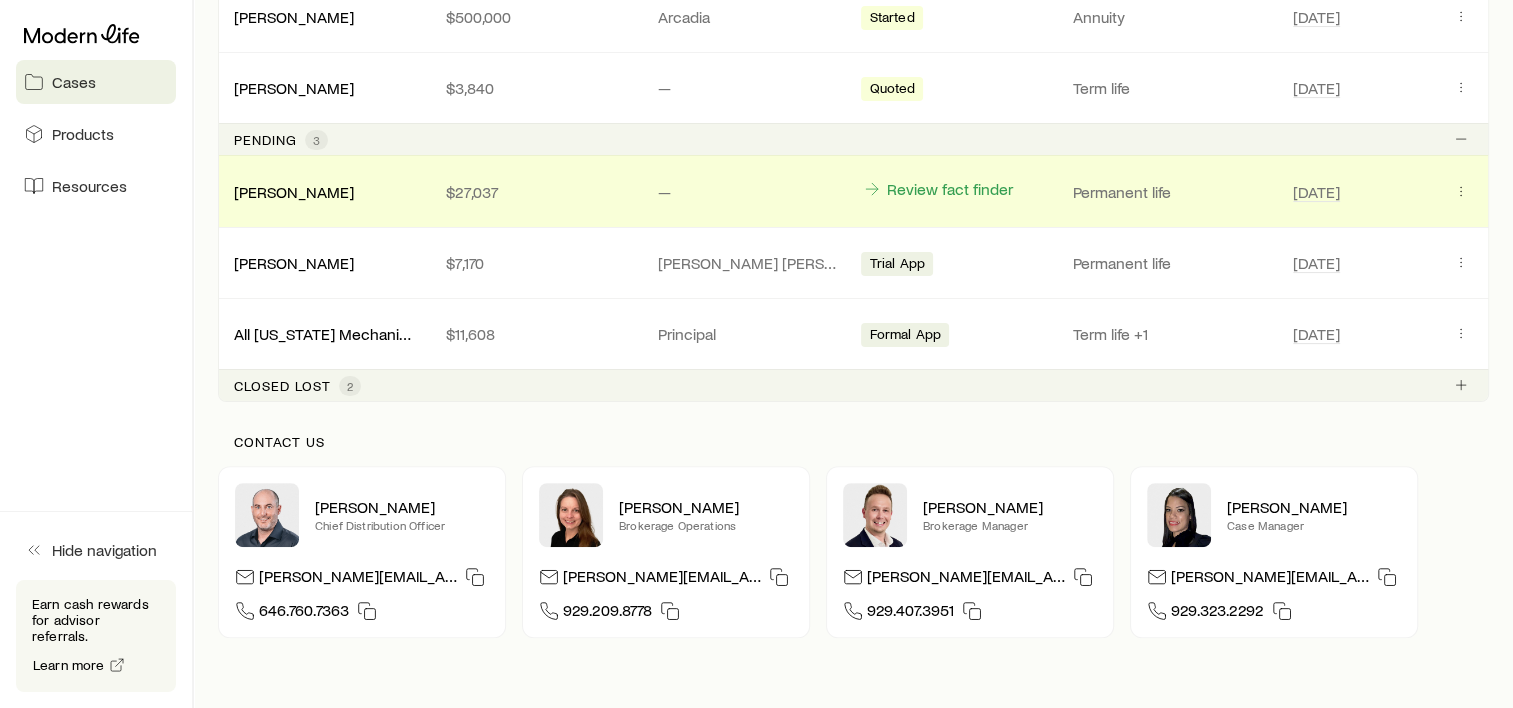 scroll, scrollTop: 500, scrollLeft: 0, axis: vertical 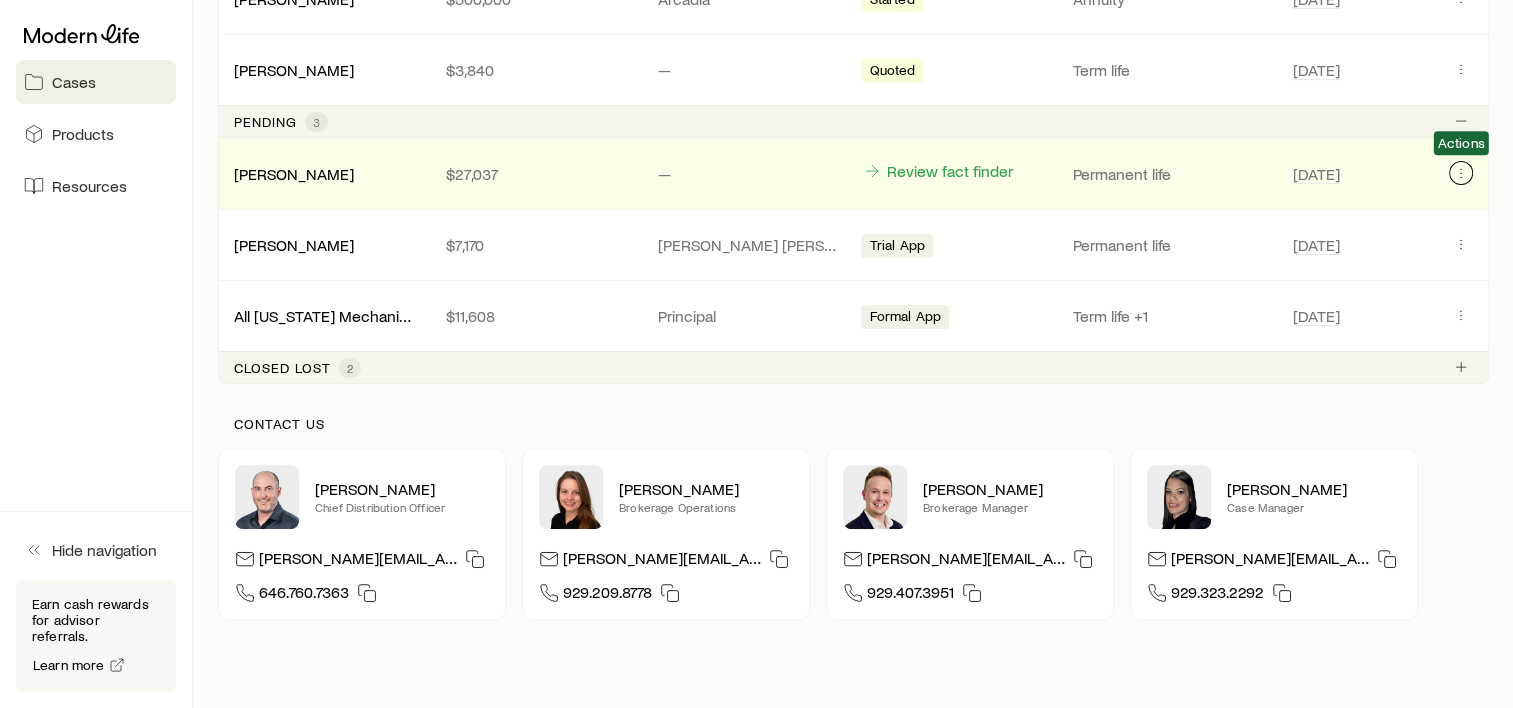 click 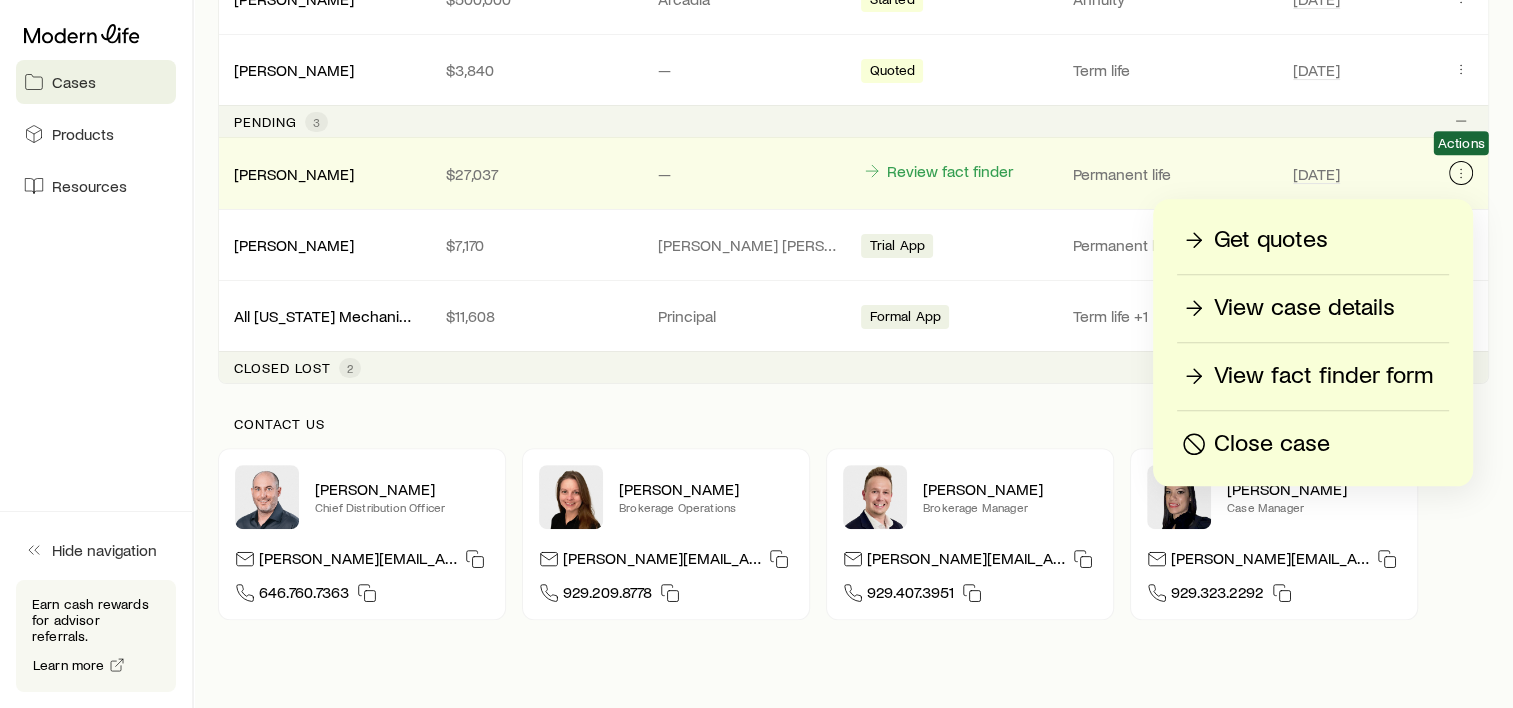 click 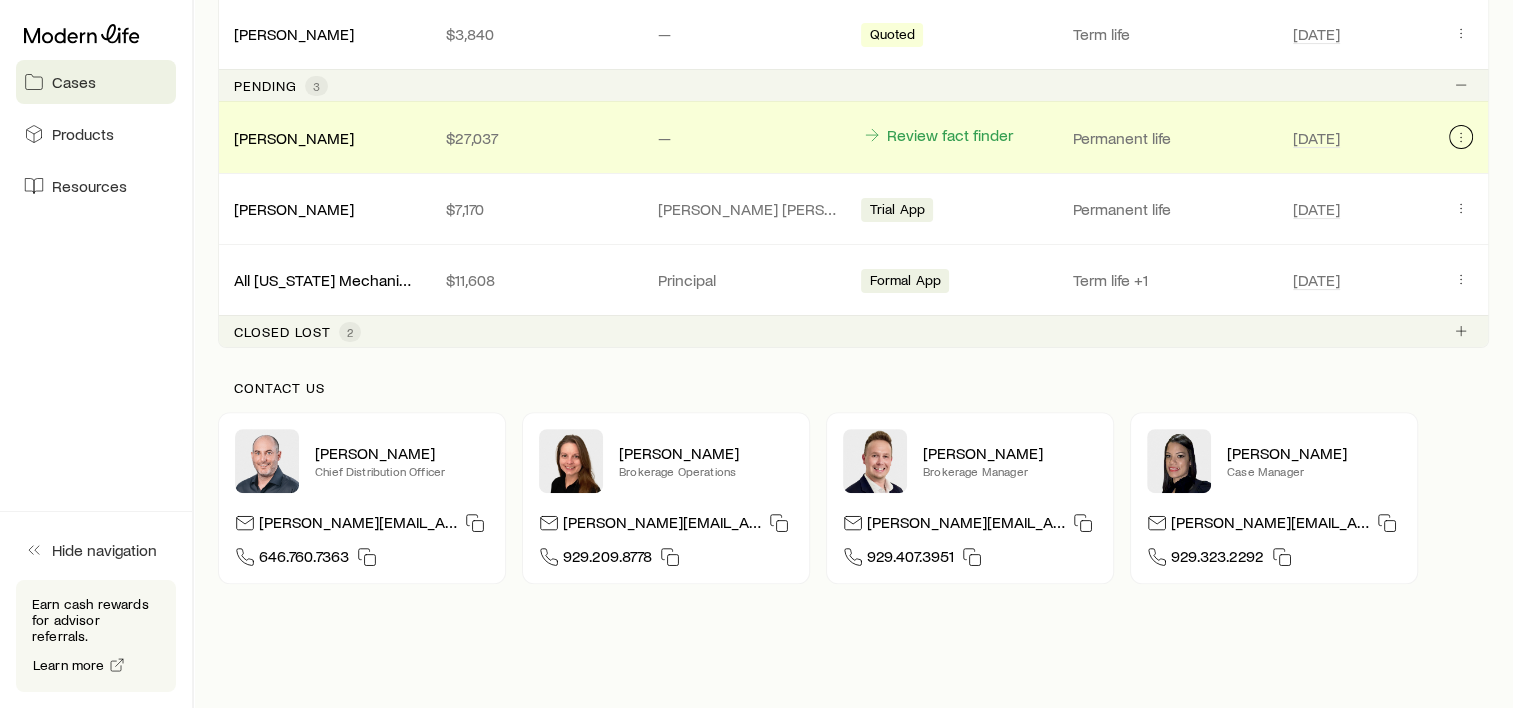 scroll, scrollTop: 586, scrollLeft: 0, axis: vertical 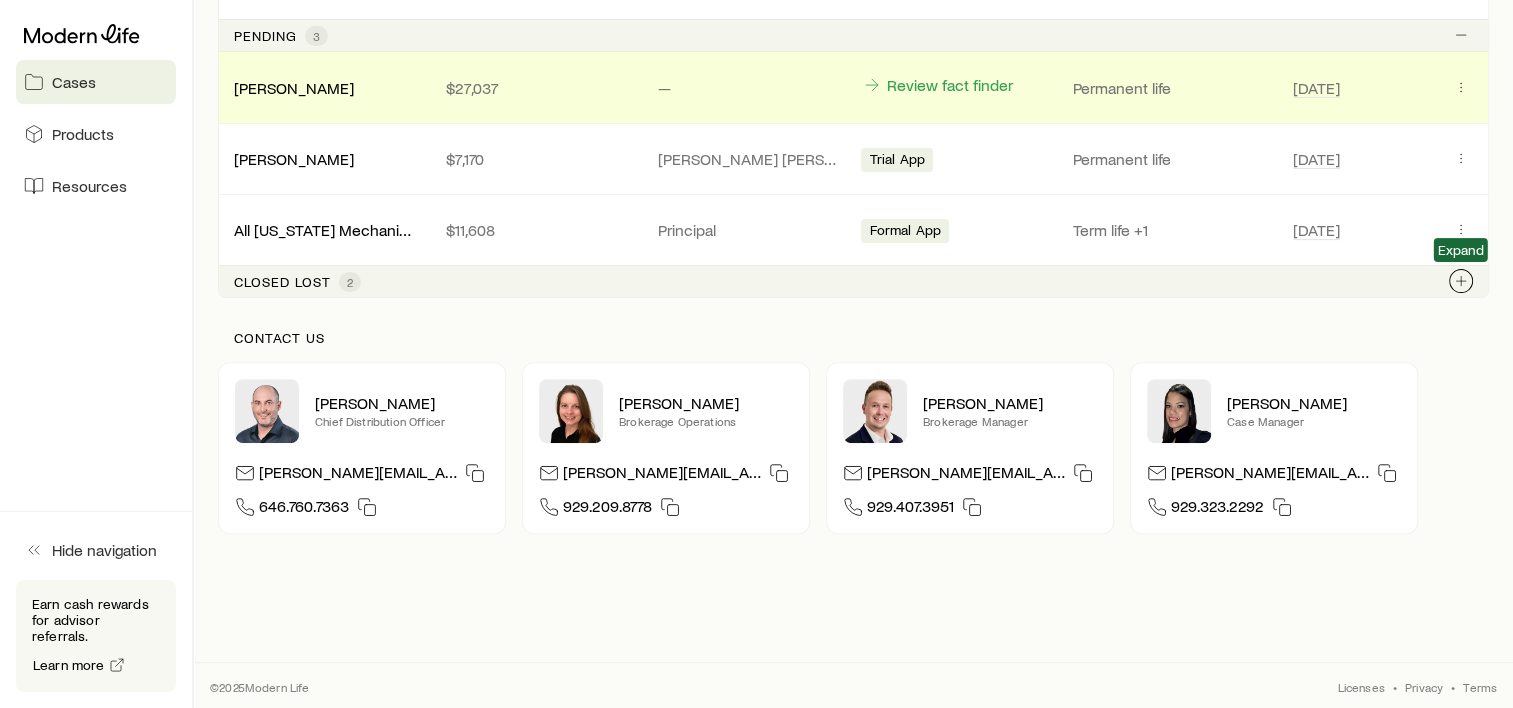 click 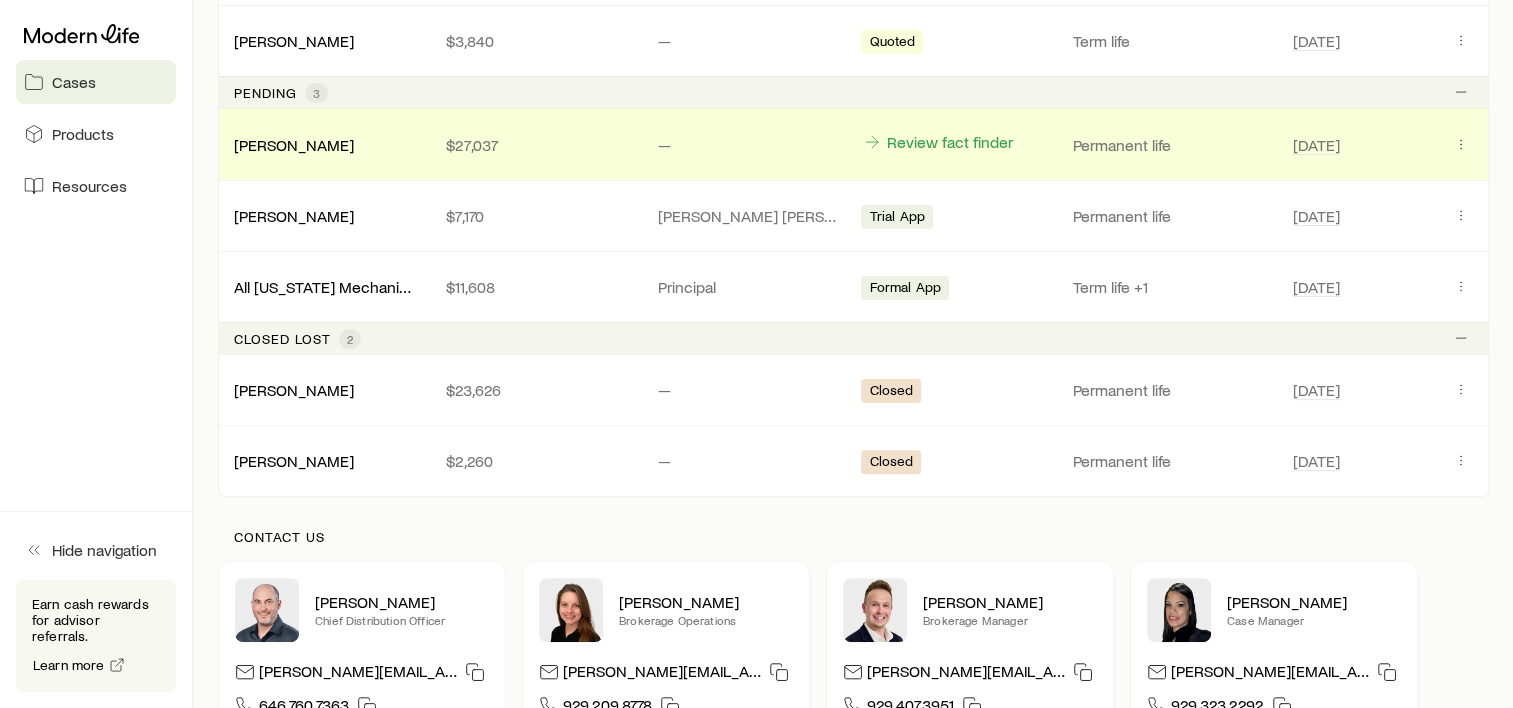 scroll, scrollTop: 486, scrollLeft: 0, axis: vertical 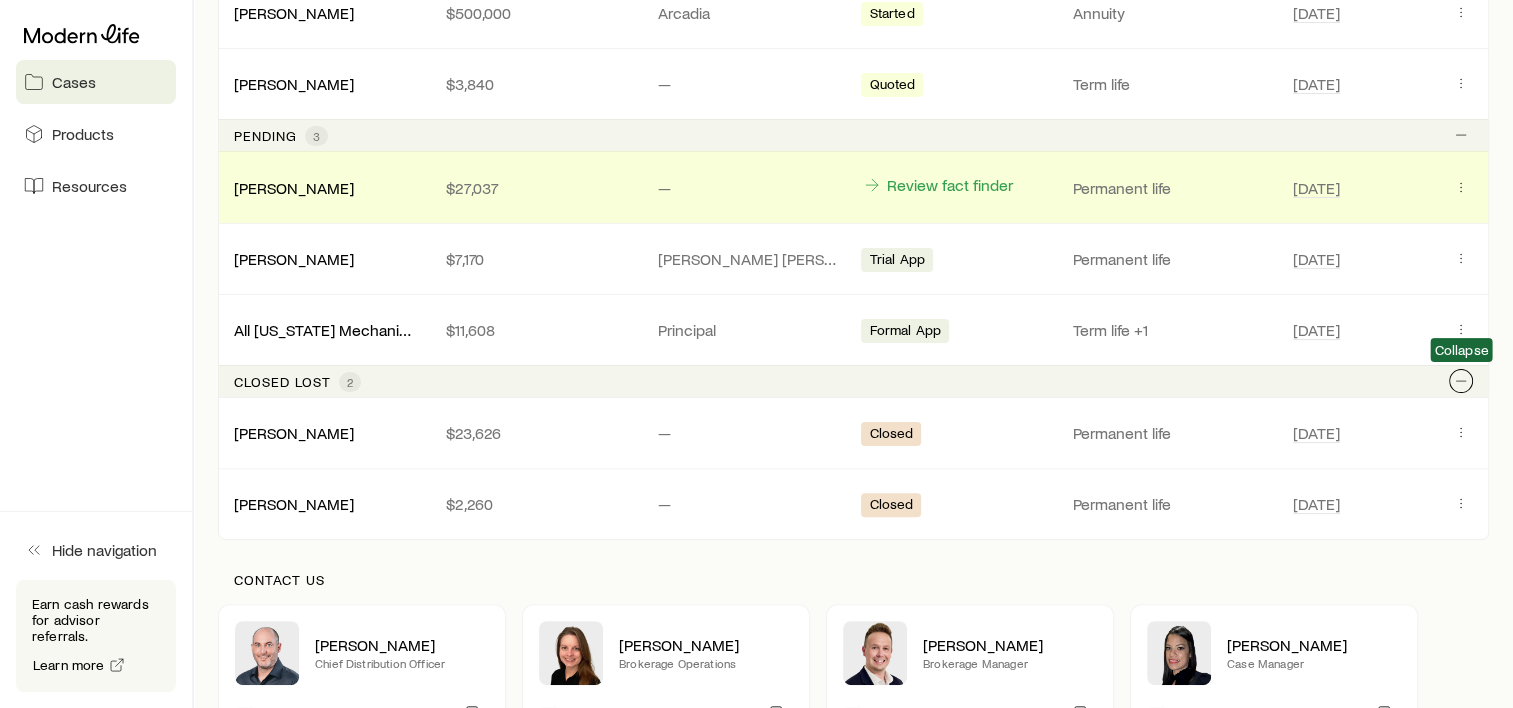 click 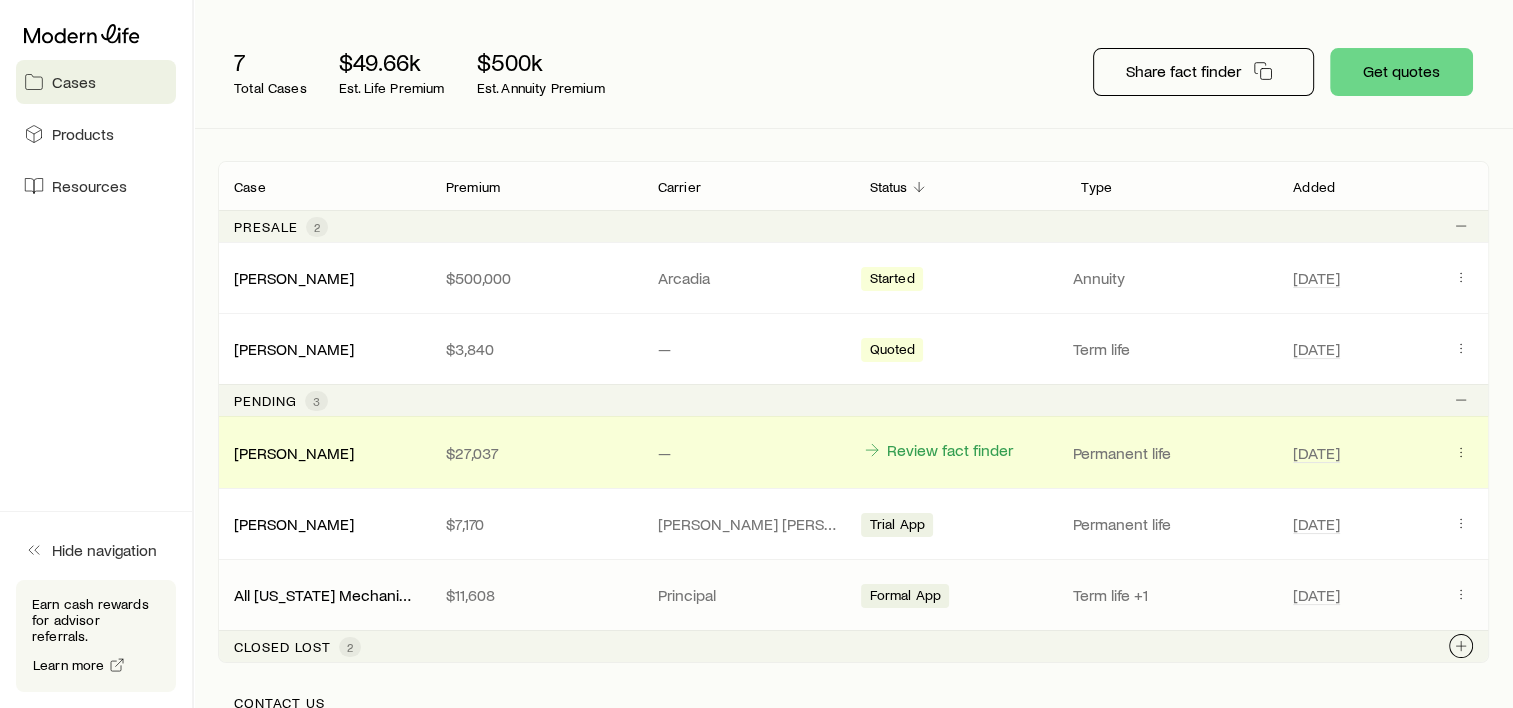 scroll, scrollTop: 286, scrollLeft: 0, axis: vertical 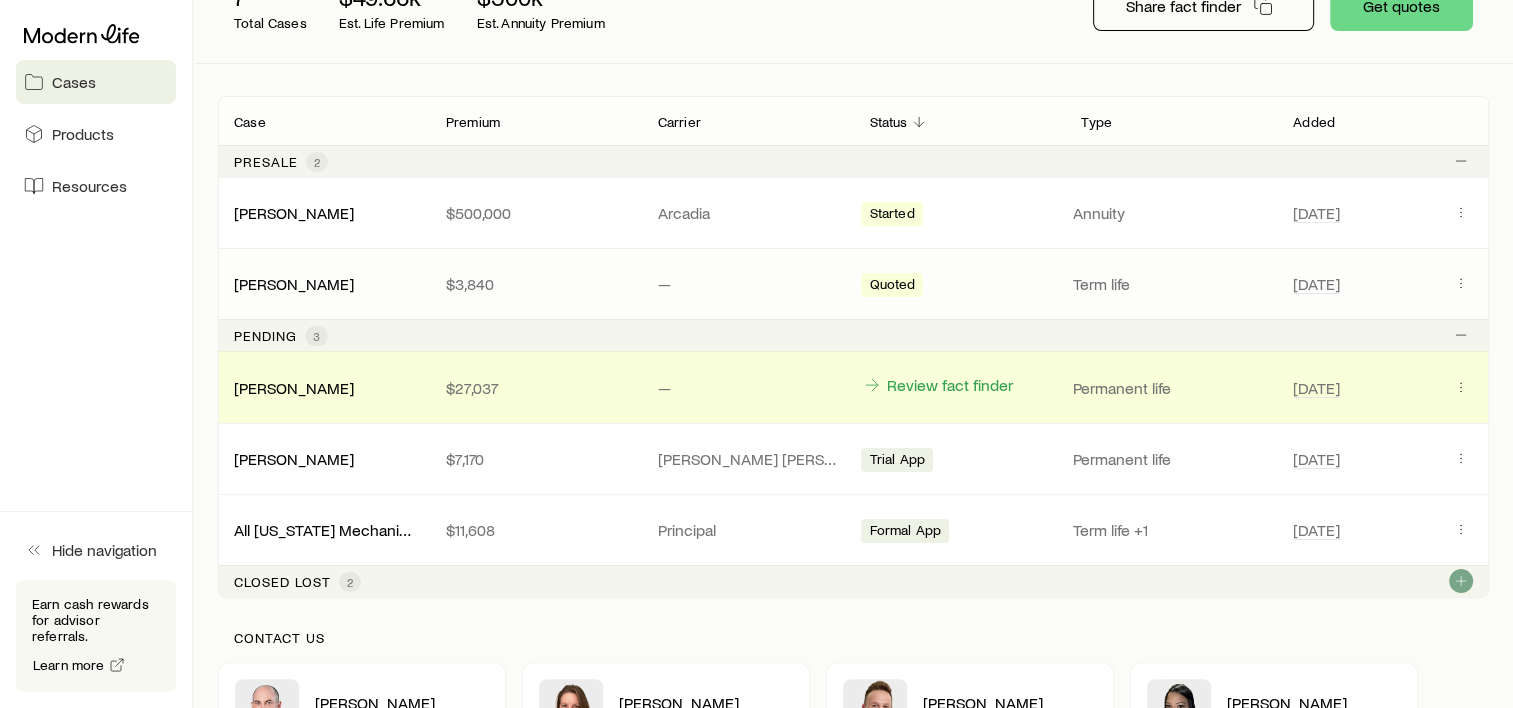 click on "Term life" at bounding box center (1171, 284) 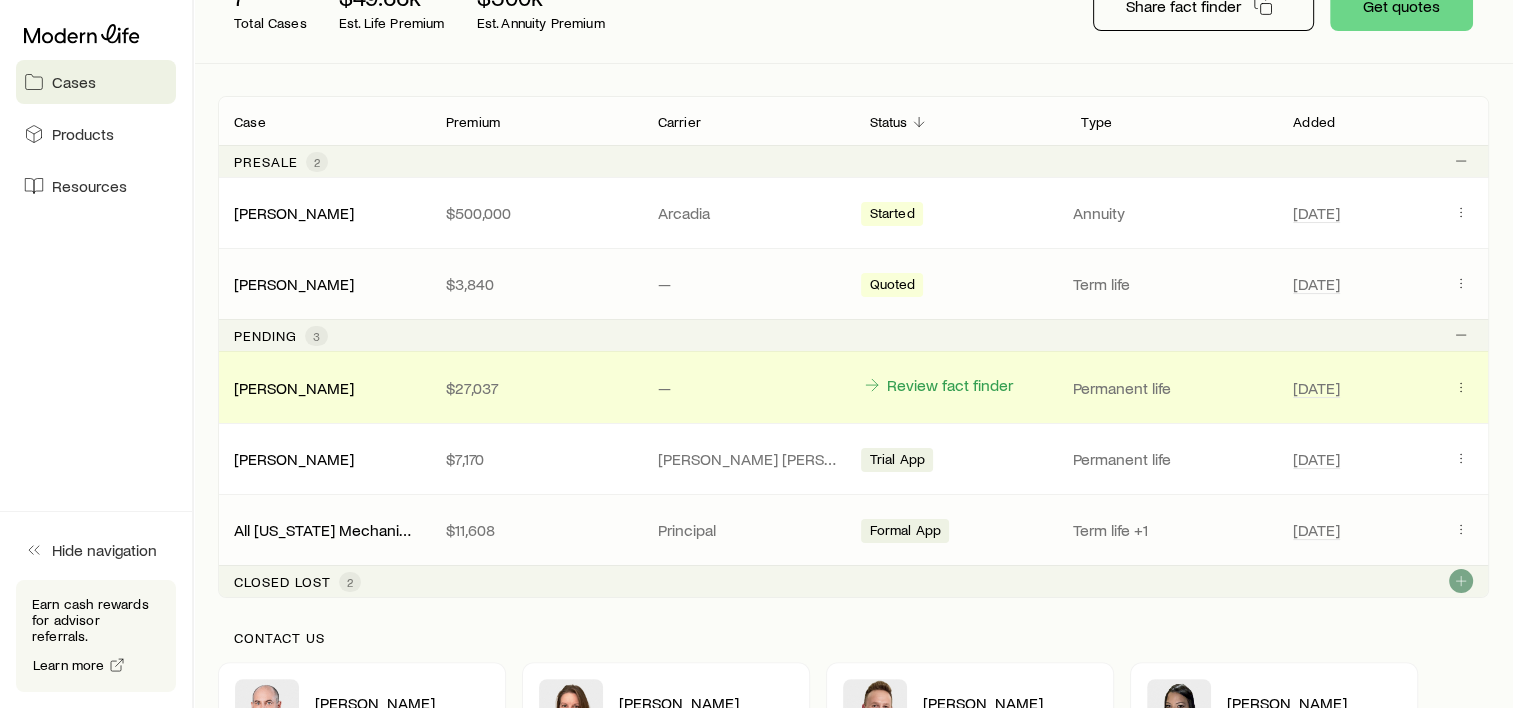 click on "Term life +1" at bounding box center [1171, 530] 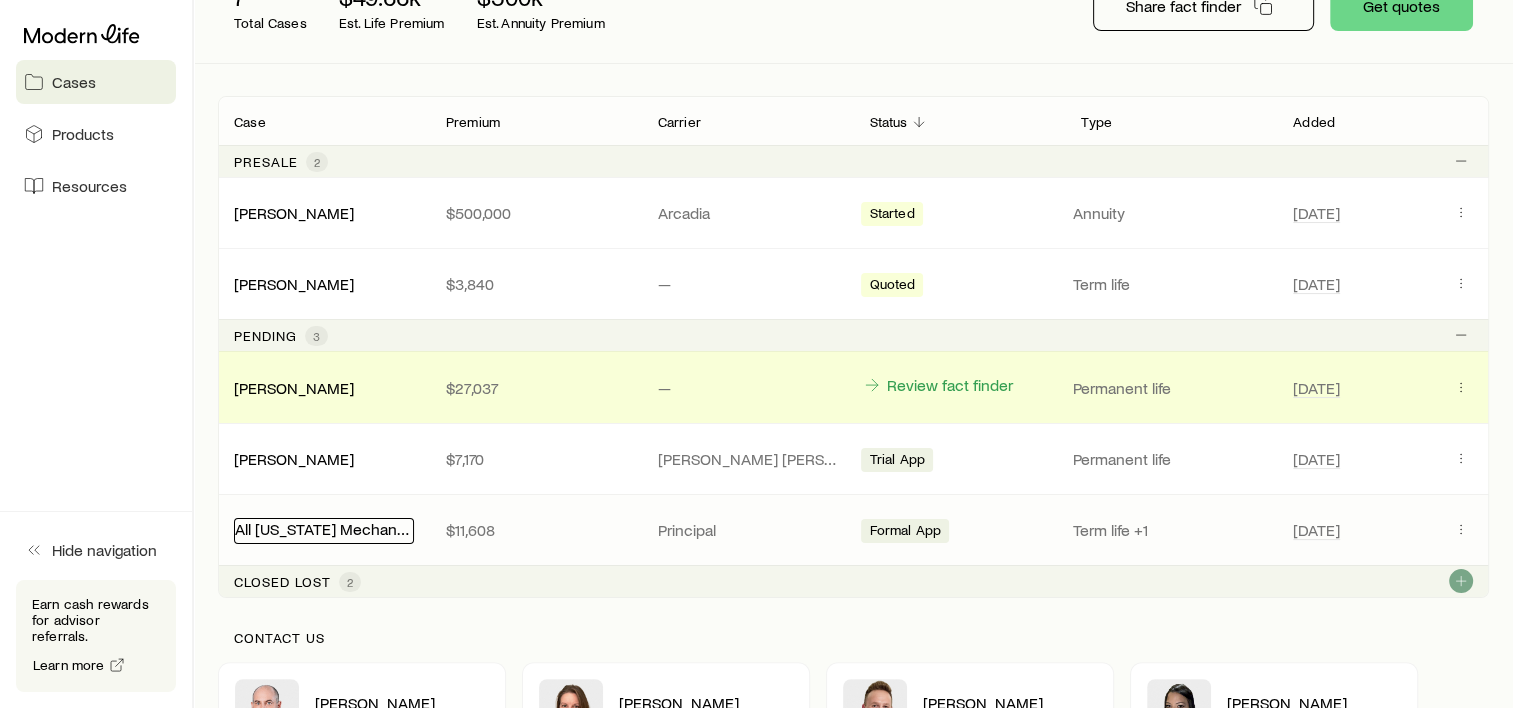 click on "All [US_STATE] Mechanical, LLC" at bounding box center [343, 528] 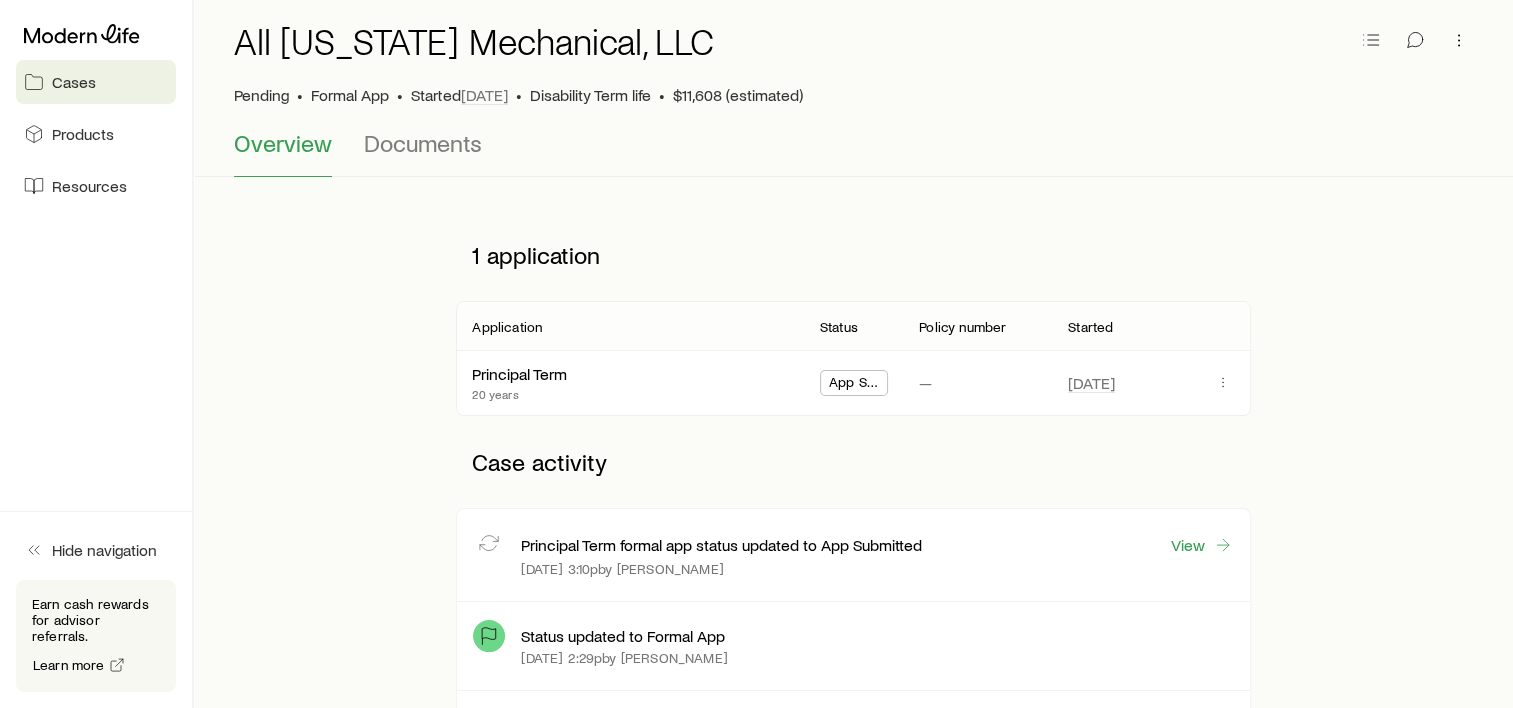 scroll, scrollTop: 0, scrollLeft: 0, axis: both 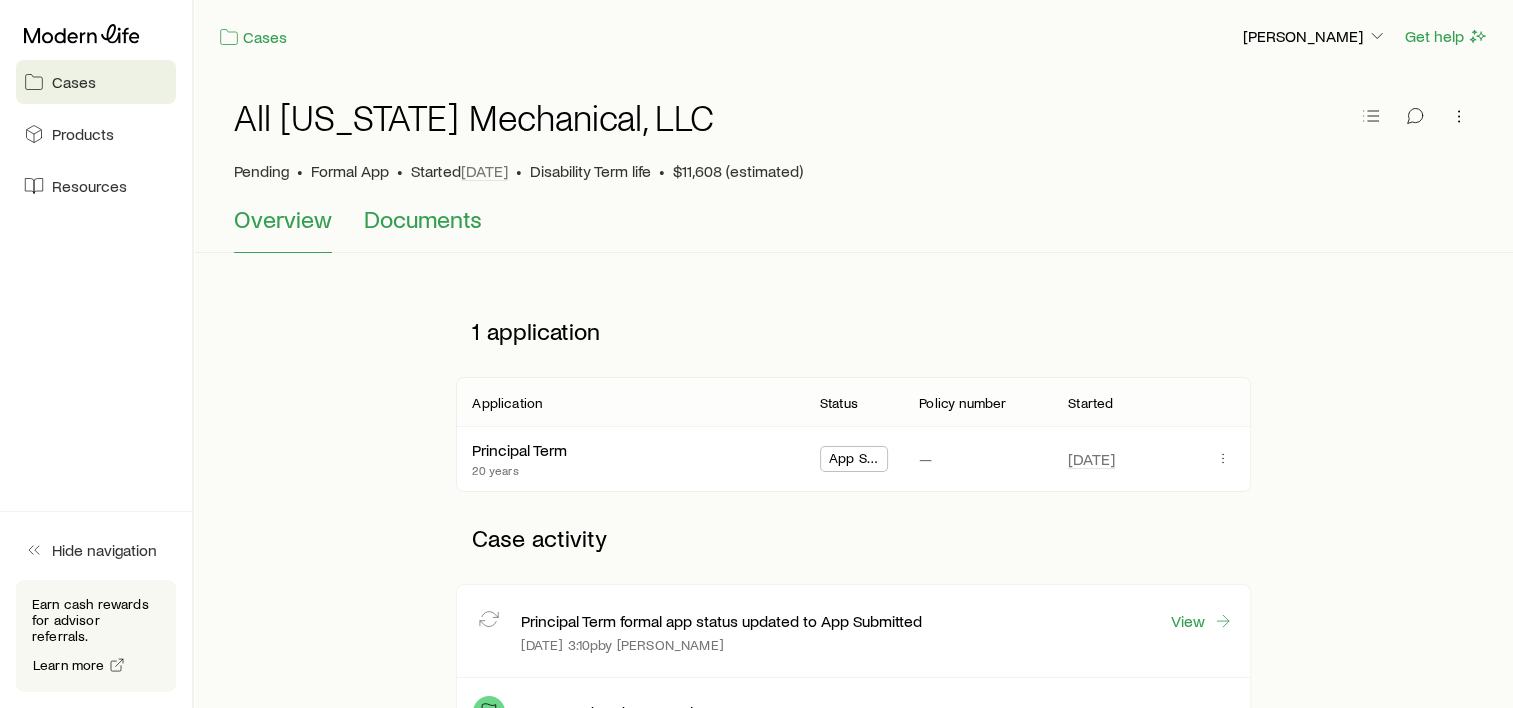 click on "Documents" at bounding box center [423, 219] 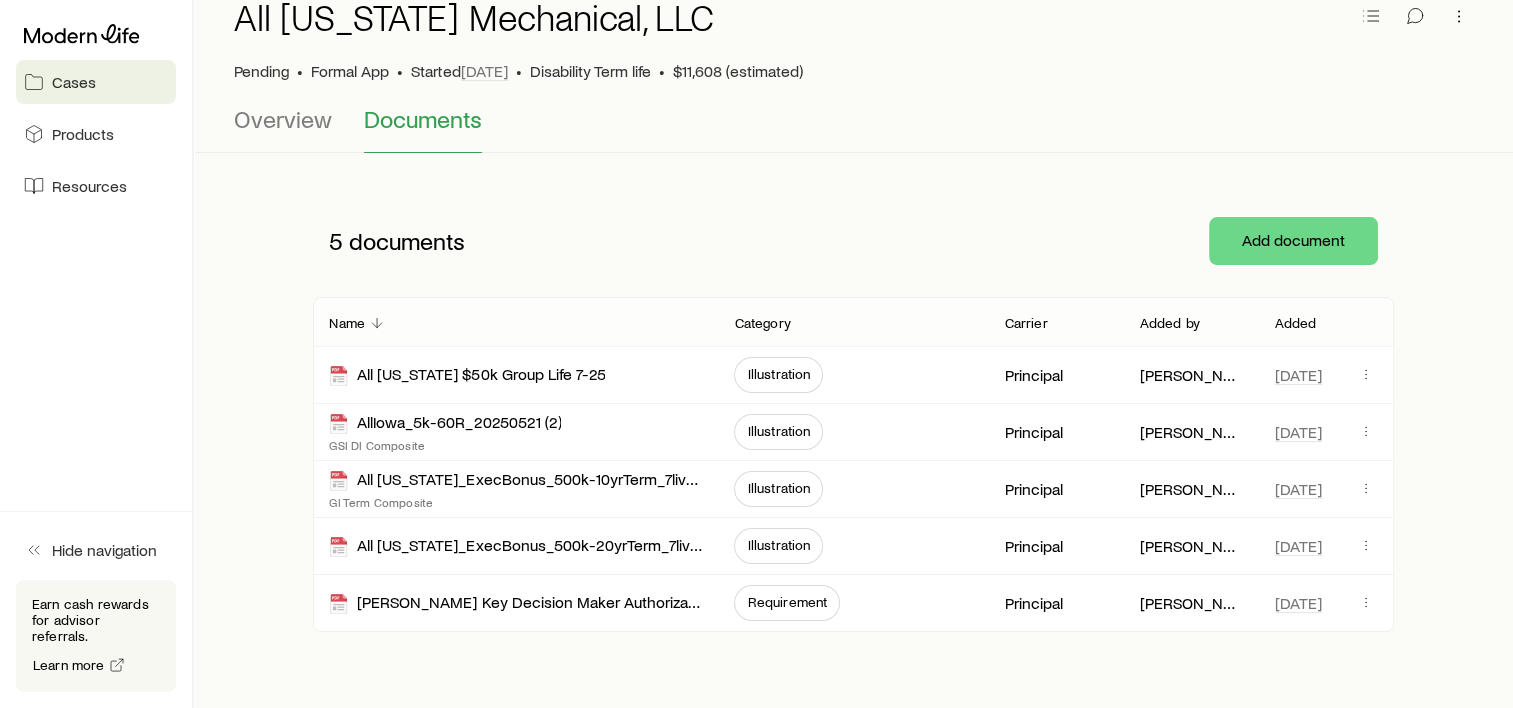 scroll, scrollTop: 167, scrollLeft: 0, axis: vertical 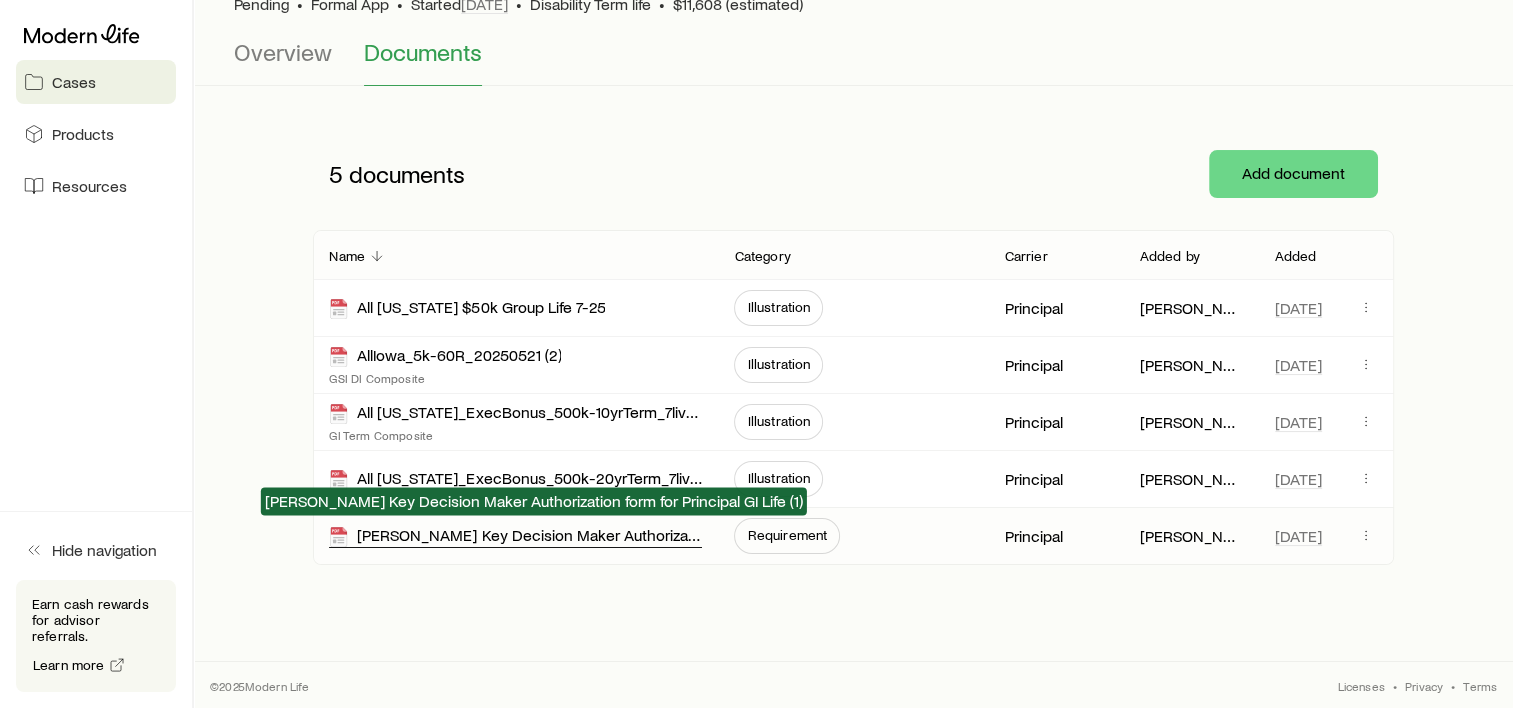 click on "[PERSON_NAME] Key Decision Maker Authorization form for Principal GI Life (1)" at bounding box center [515, 536] 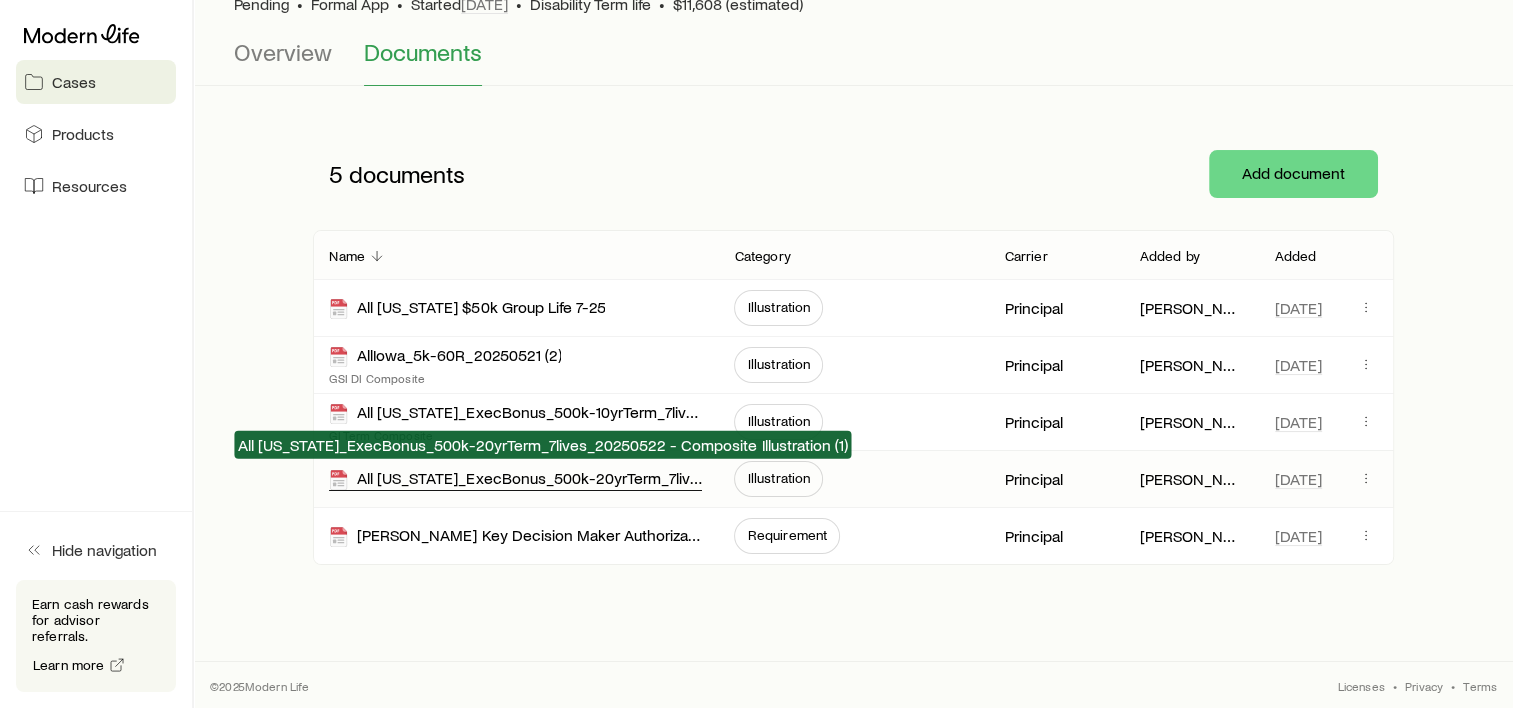 click on "All [US_STATE]_ExecBonus_500k-20yrTerm_7lives_20250522 - Composite Illustration (1)" at bounding box center (515, 479) 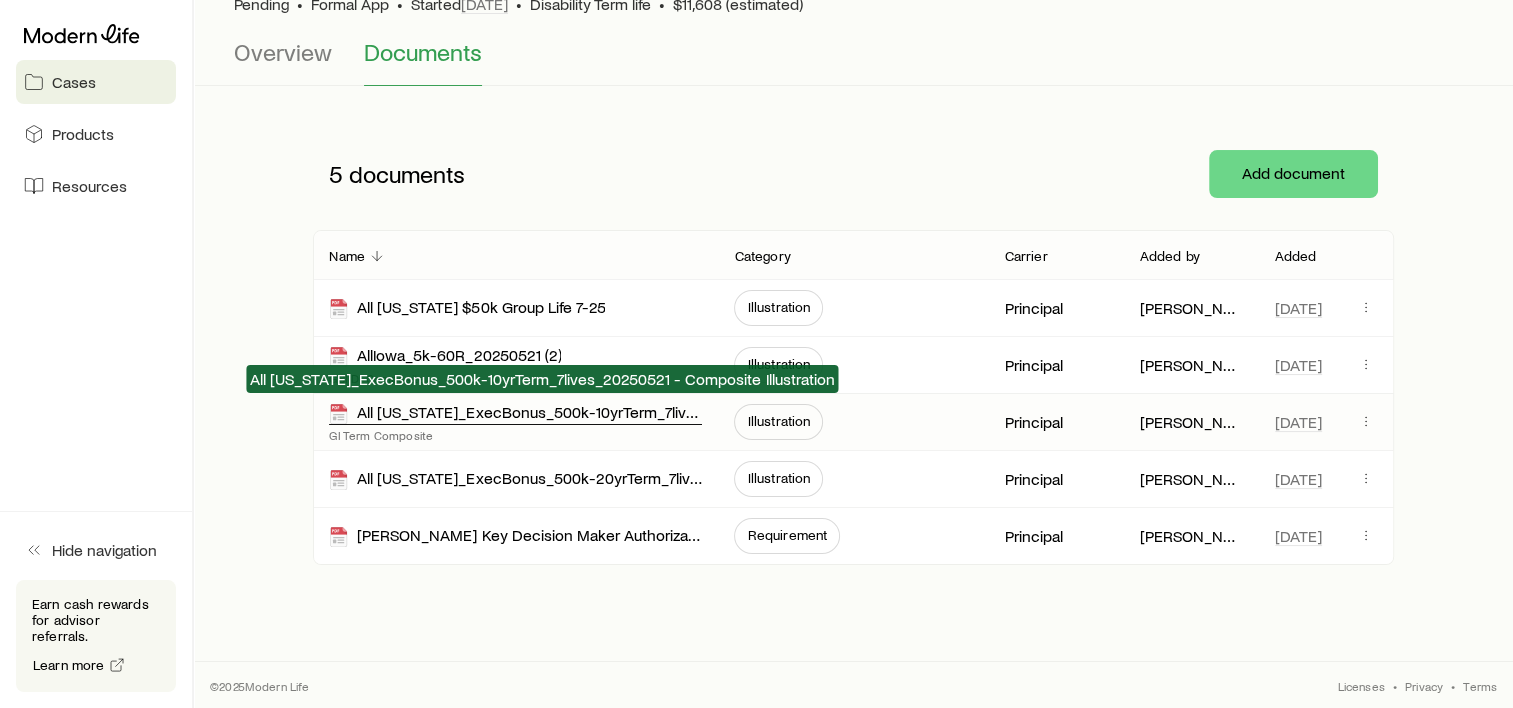 click on "All [US_STATE]_ExecBonus_500k-10yrTerm_7lives_20250521 - Composite Illustration" at bounding box center [515, 413] 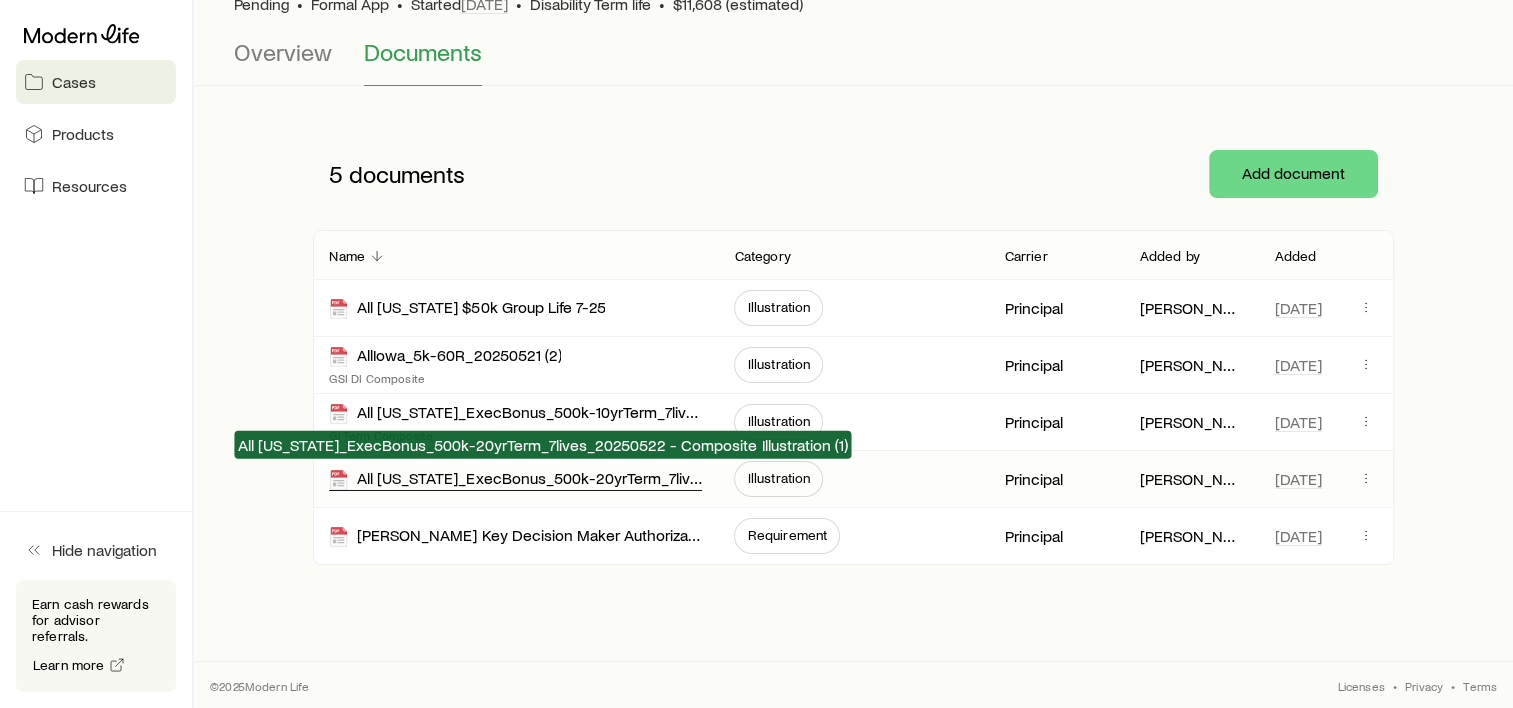 click on "All [US_STATE]_ExecBonus_500k-20yrTerm_7lives_20250522 - Composite Illustration (1)" at bounding box center [515, 479] 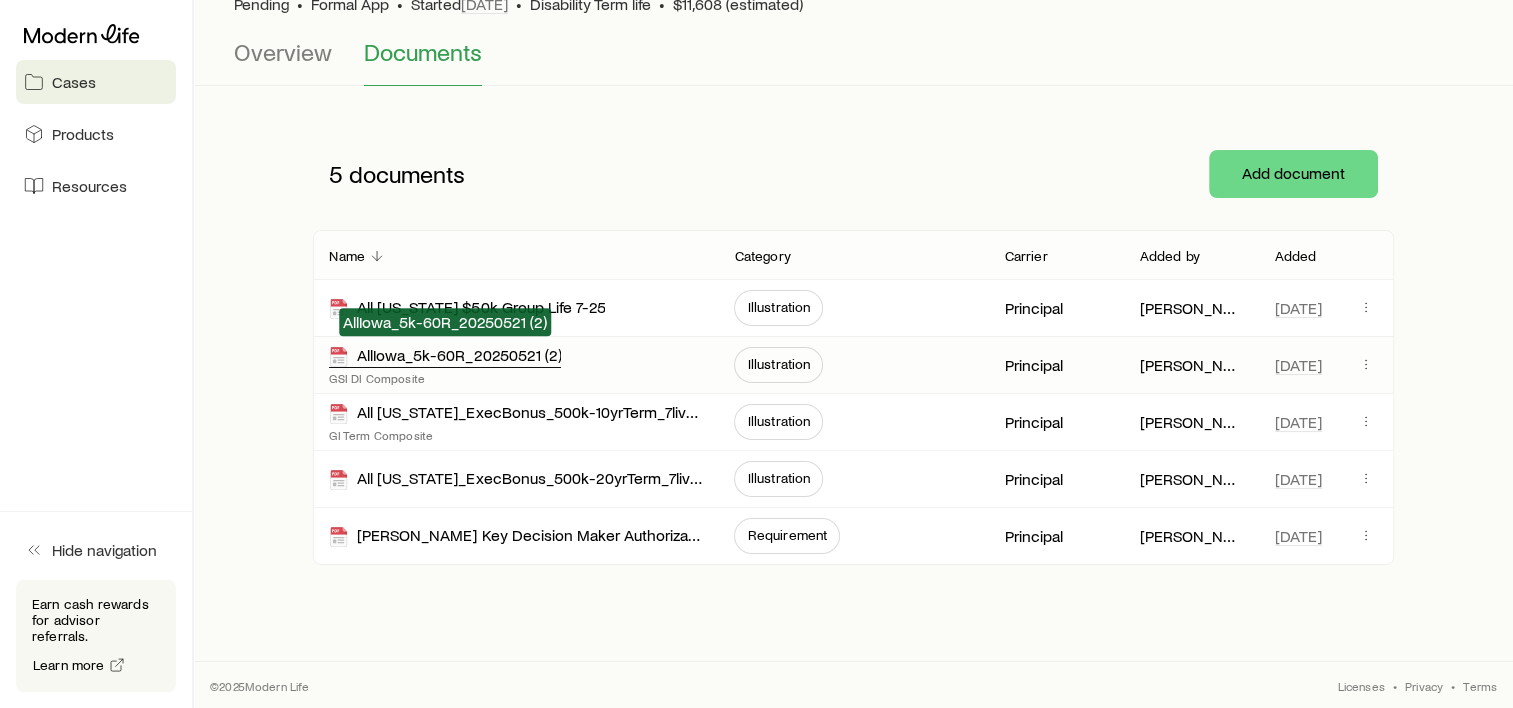 click on "AllIowa_5k-60R_20250521 (2)" at bounding box center [445, 356] 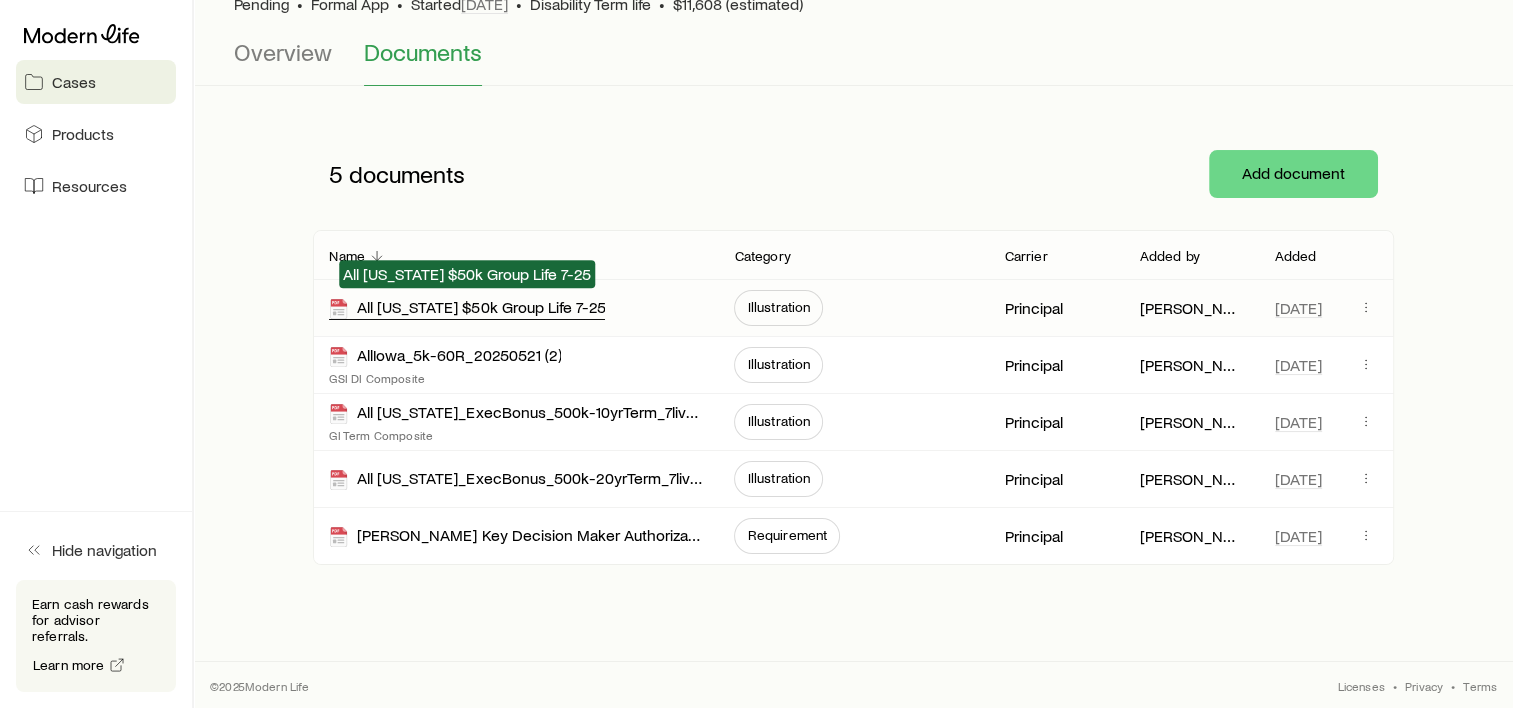 click on "All [US_STATE] $50k Group Life 7-25" at bounding box center (467, 308) 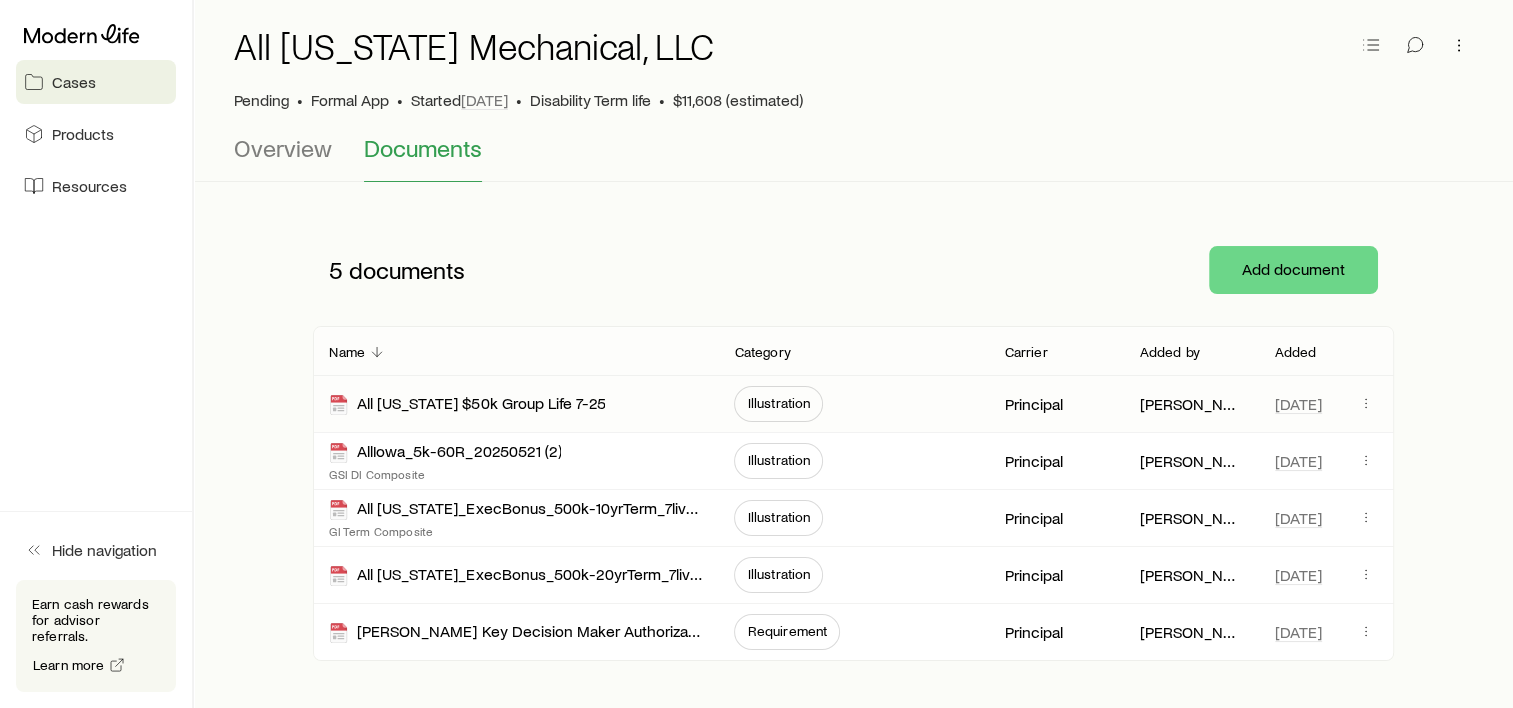 scroll, scrollTop: 0, scrollLeft: 0, axis: both 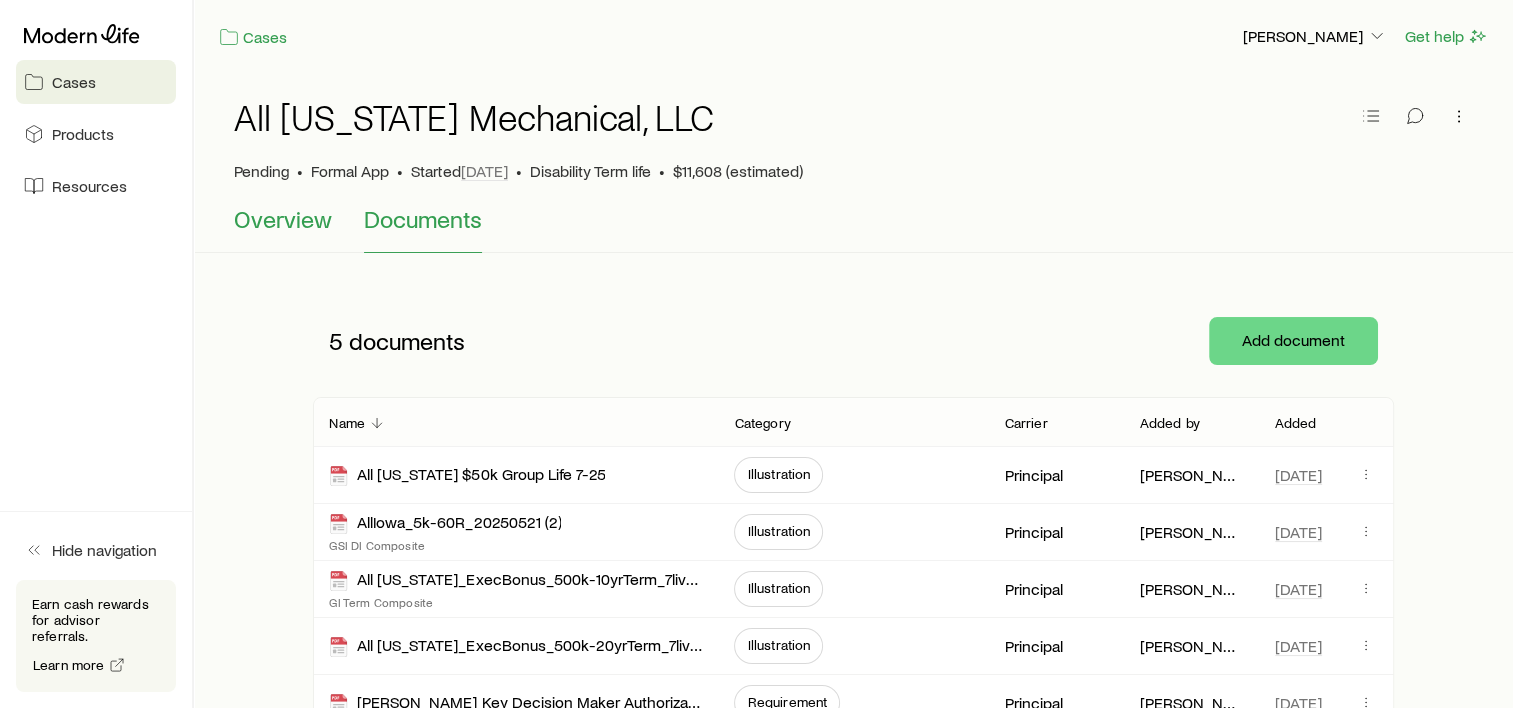 click on "Overview" at bounding box center (283, 219) 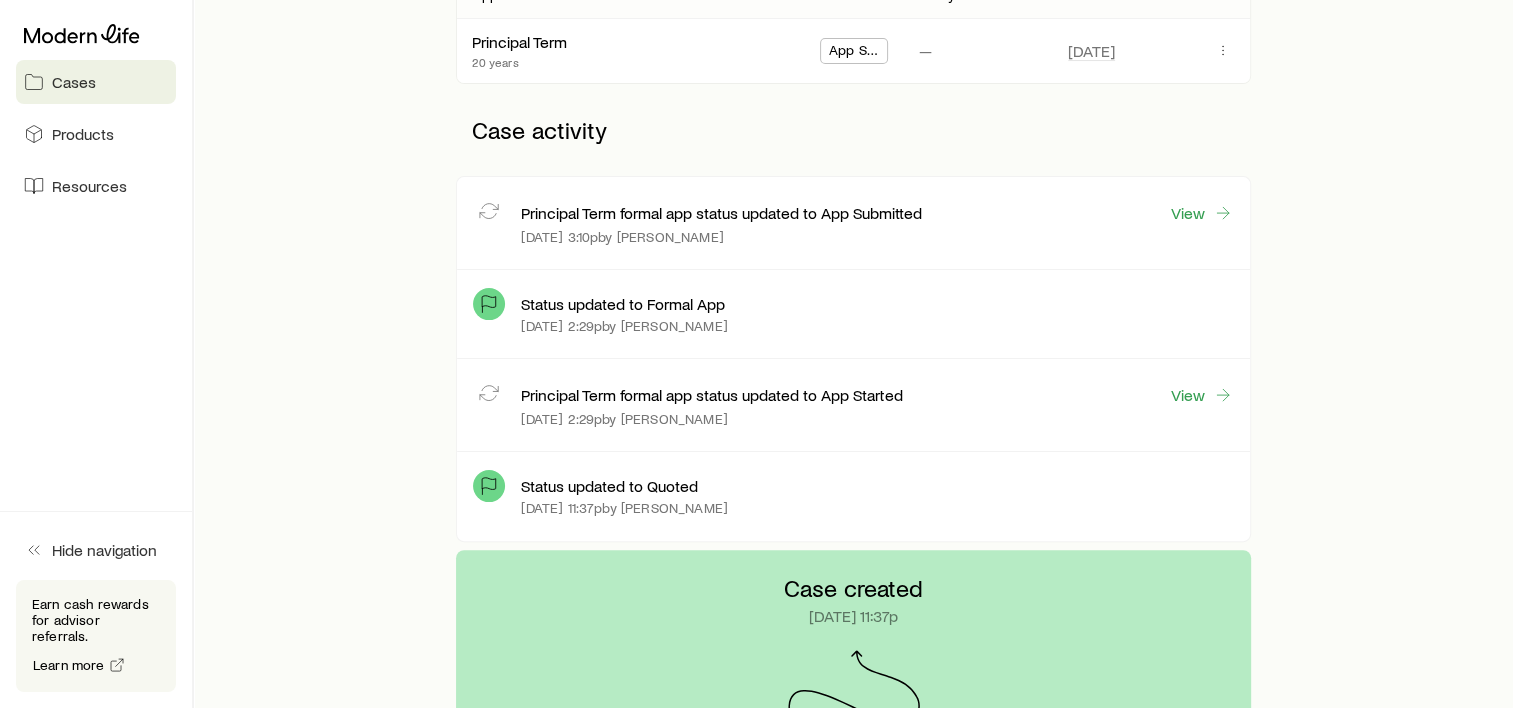 scroll, scrollTop: 395, scrollLeft: 0, axis: vertical 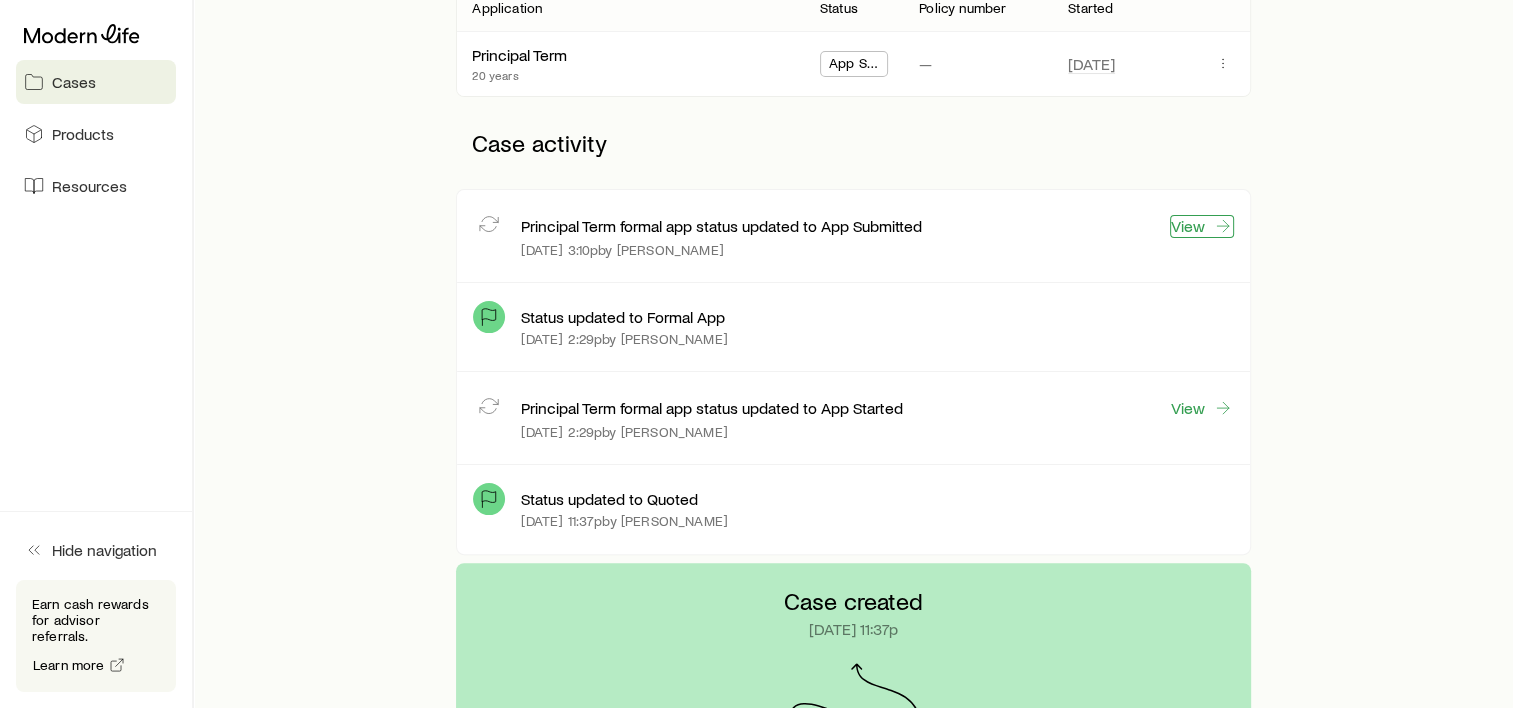 click on "View" at bounding box center [1202, 226] 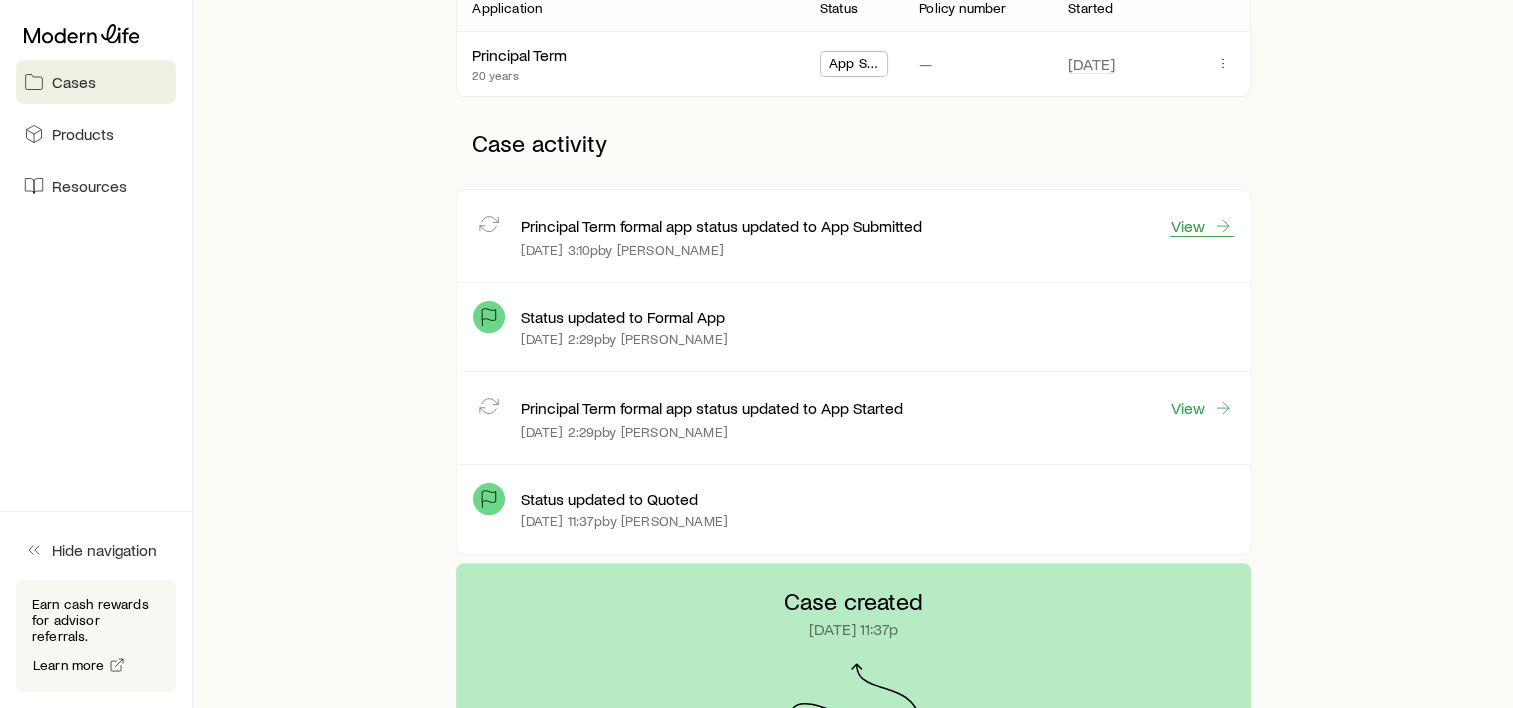 scroll, scrollTop: 0, scrollLeft: 0, axis: both 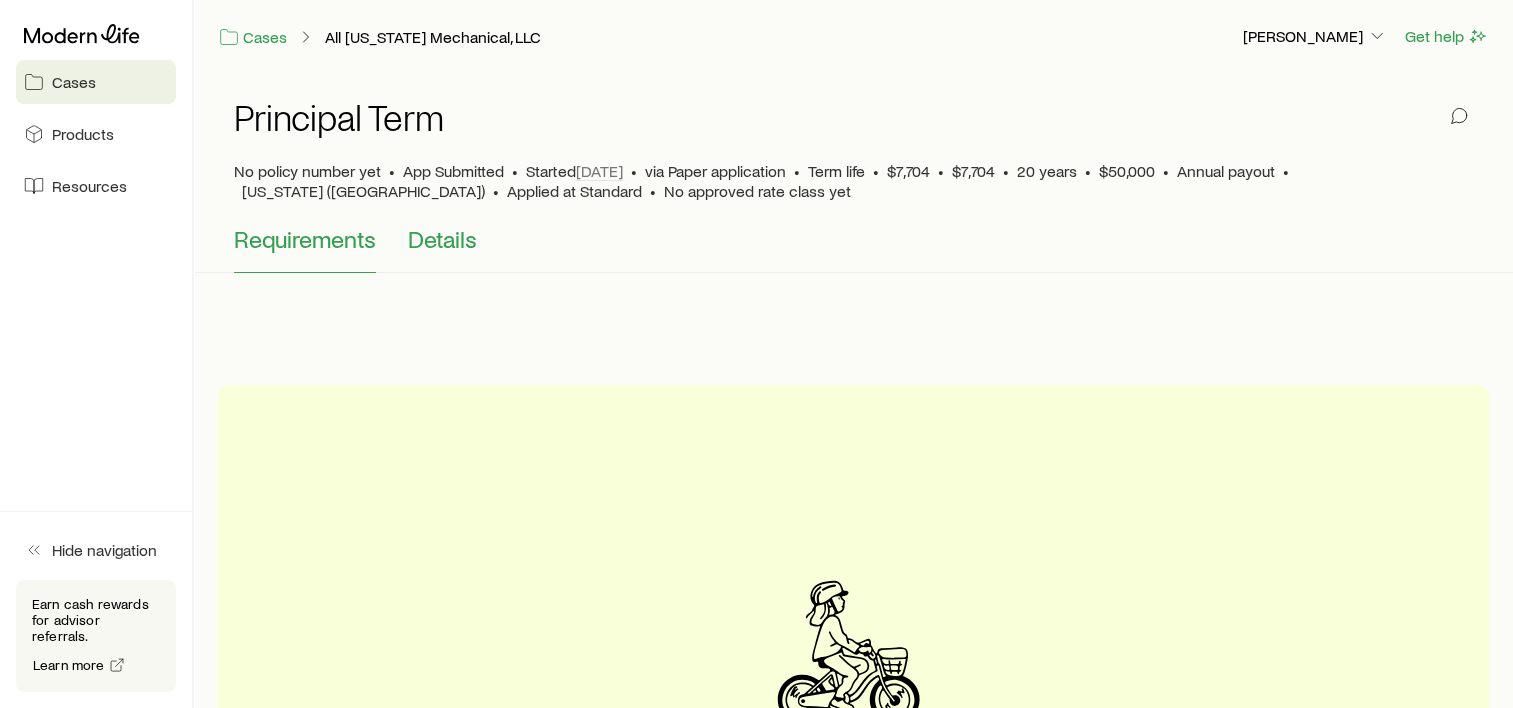 click on "Details" at bounding box center (442, 239) 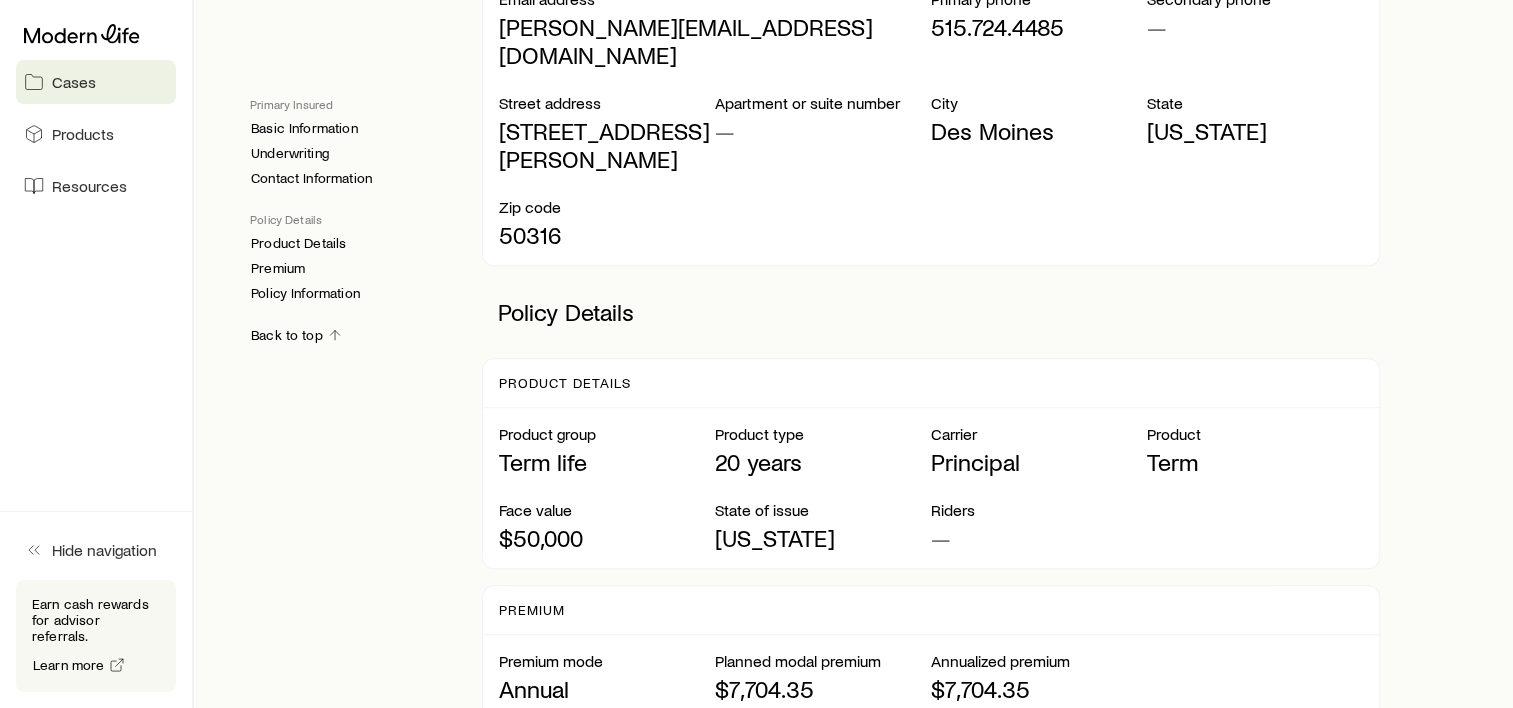 scroll, scrollTop: 1200, scrollLeft: 0, axis: vertical 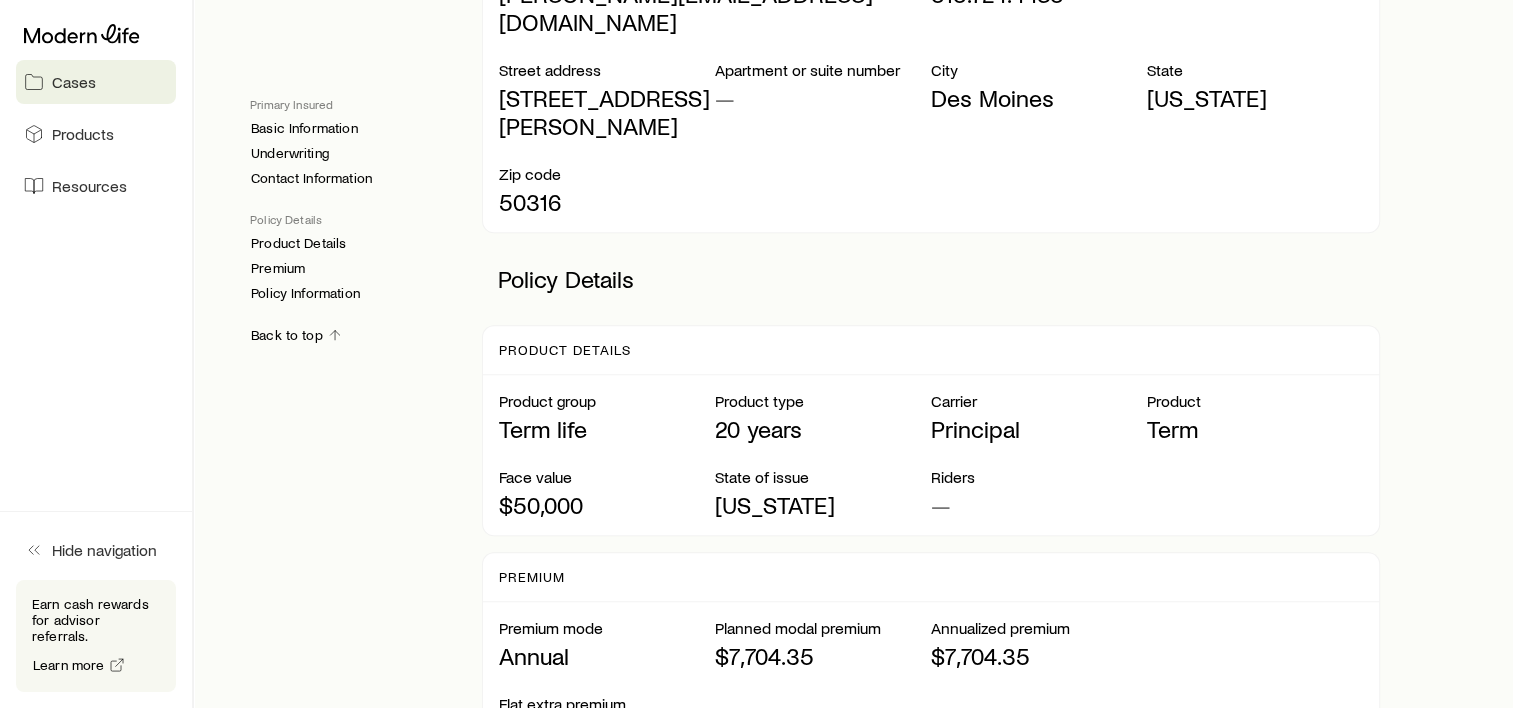 click on "$50,000" at bounding box center [607, 505] 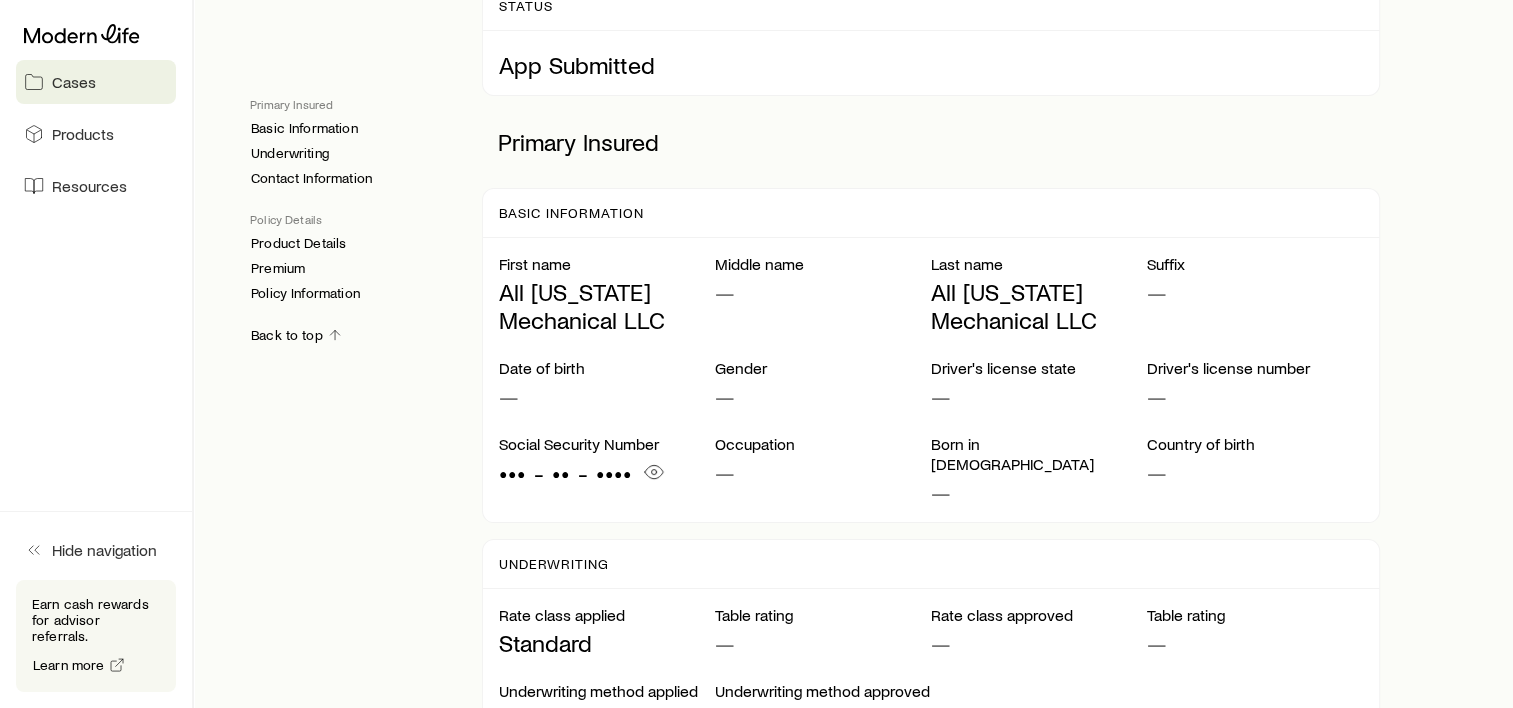 scroll, scrollTop: 0, scrollLeft: 0, axis: both 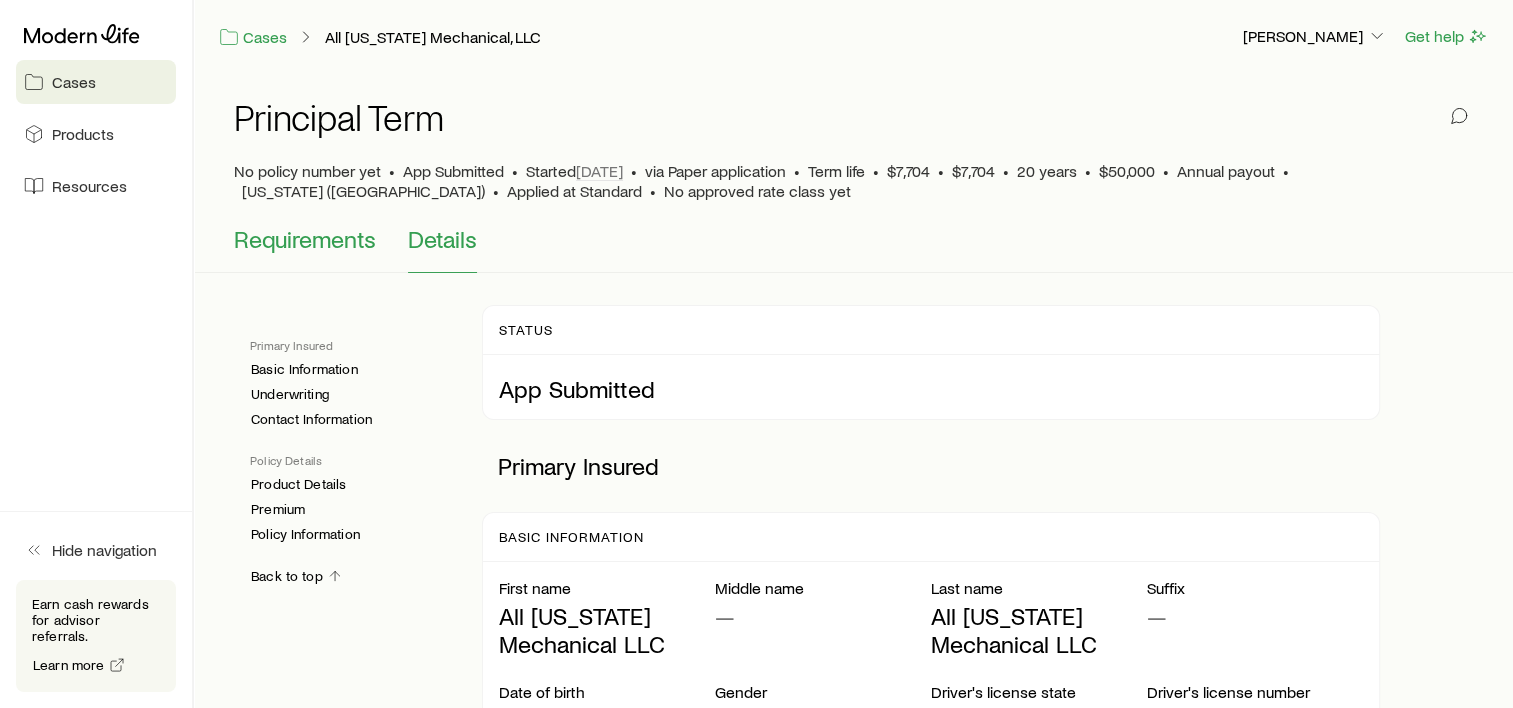 click on "Requirements" at bounding box center [305, 239] 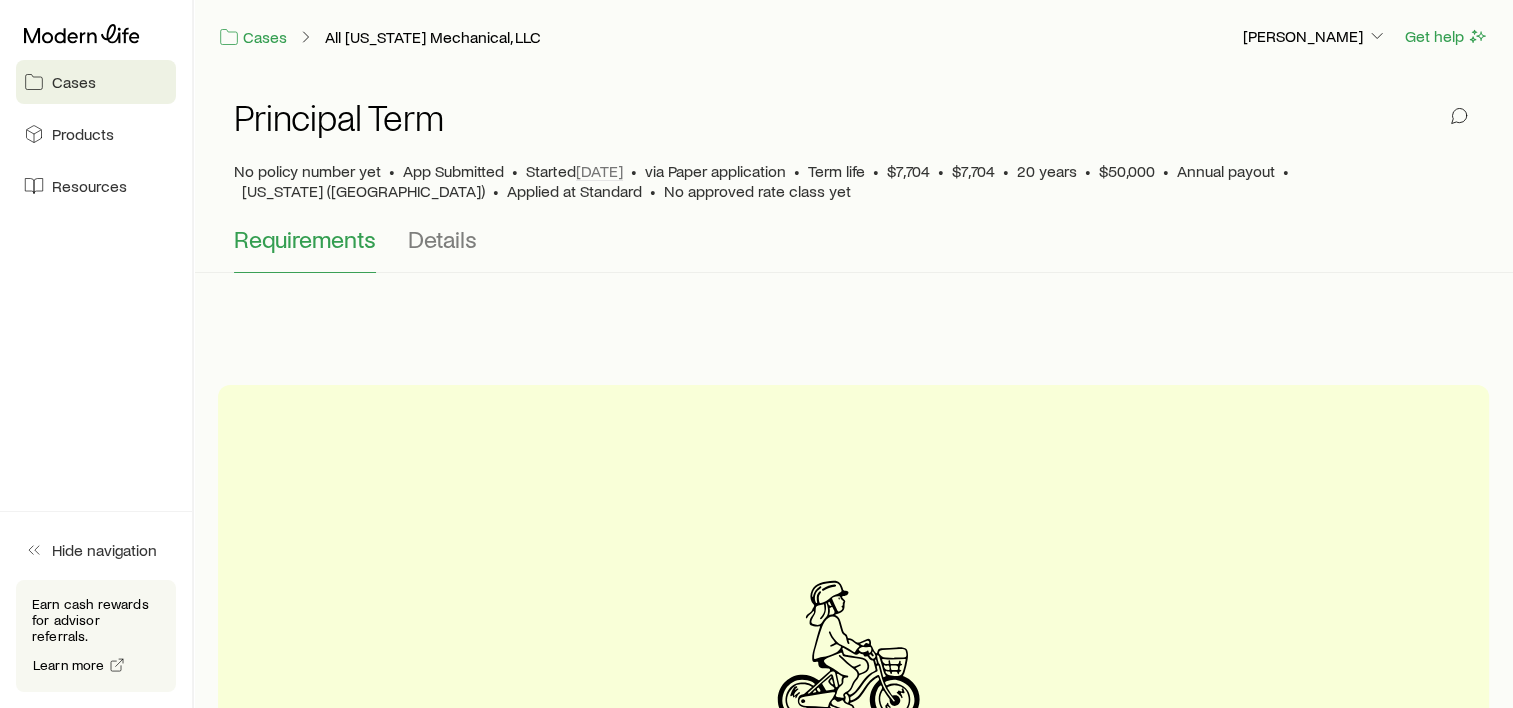 click on "$7,704" at bounding box center (973, 171) 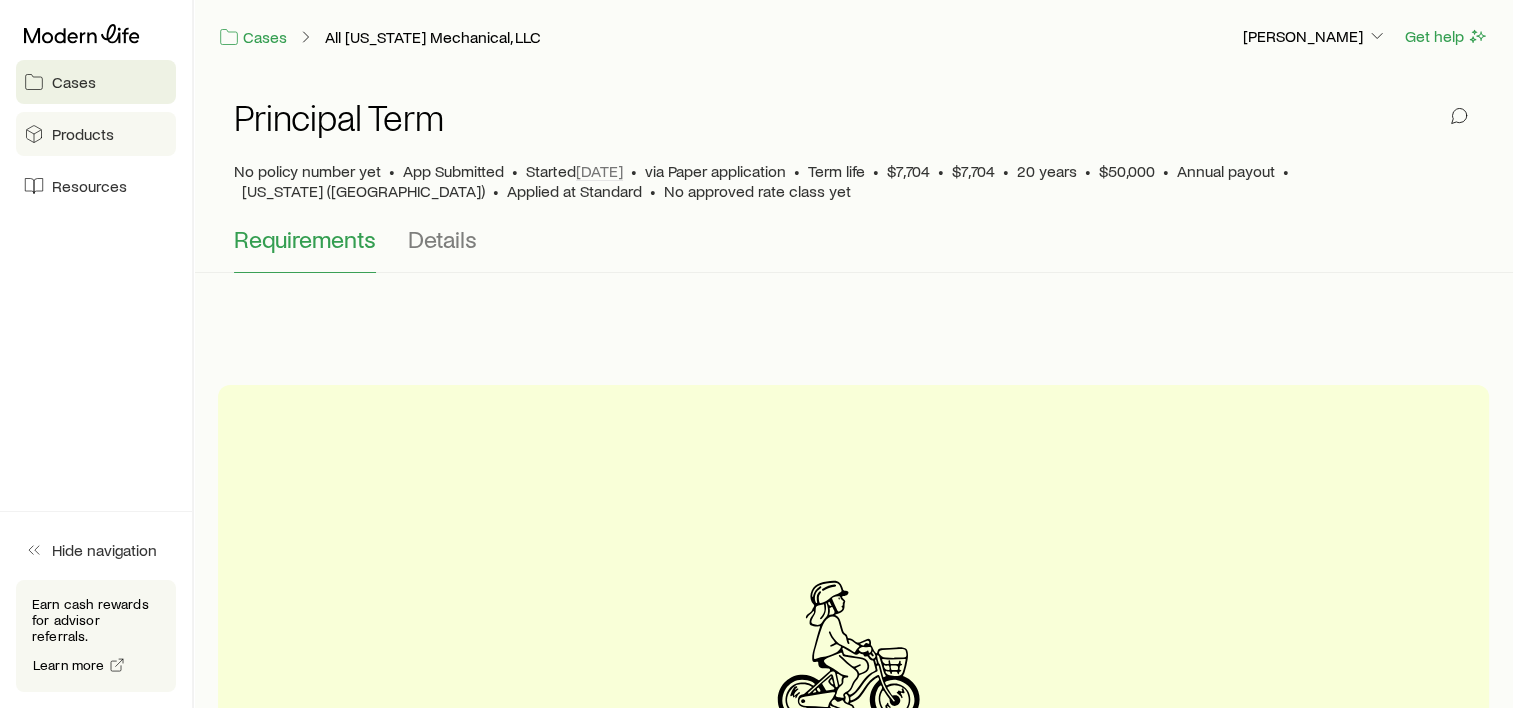 click on "Products" at bounding box center [83, 134] 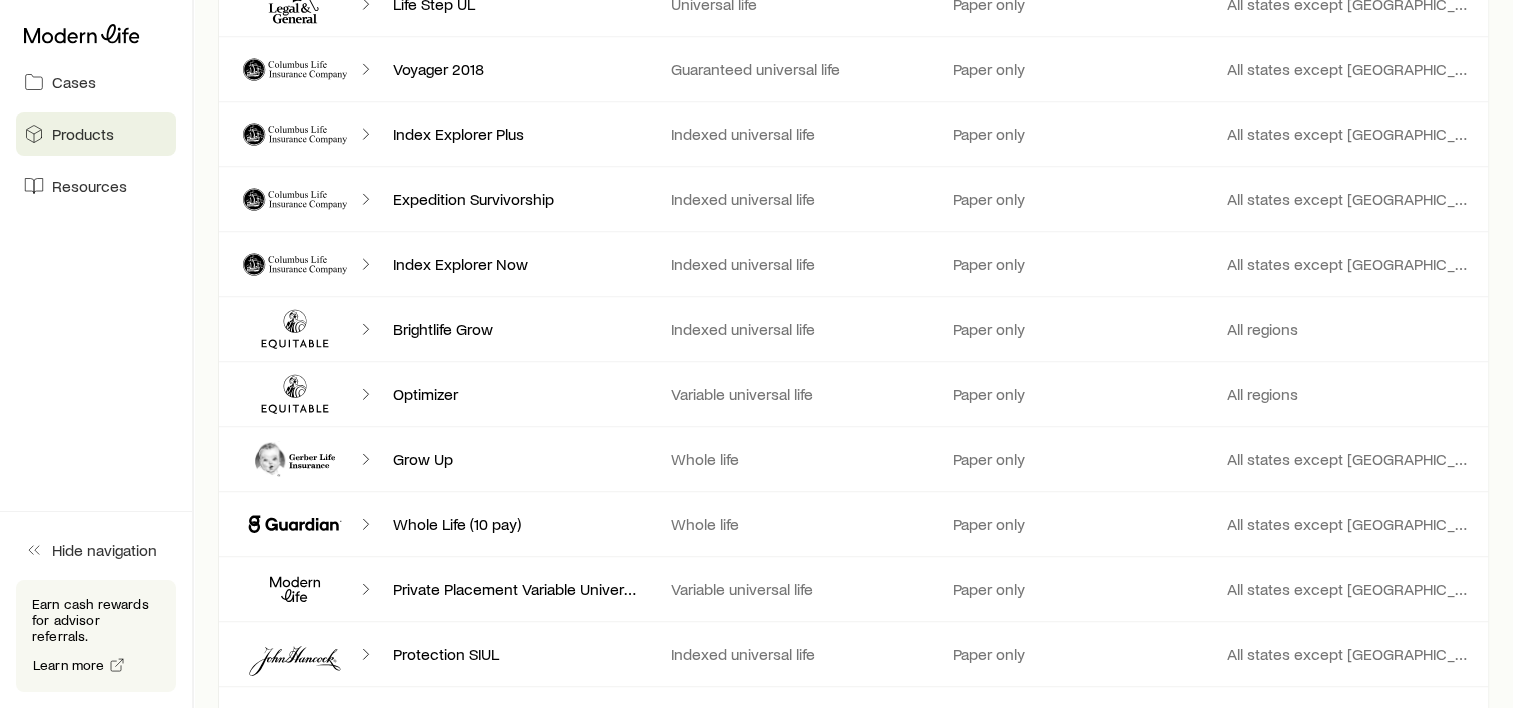 scroll, scrollTop: 1600, scrollLeft: 0, axis: vertical 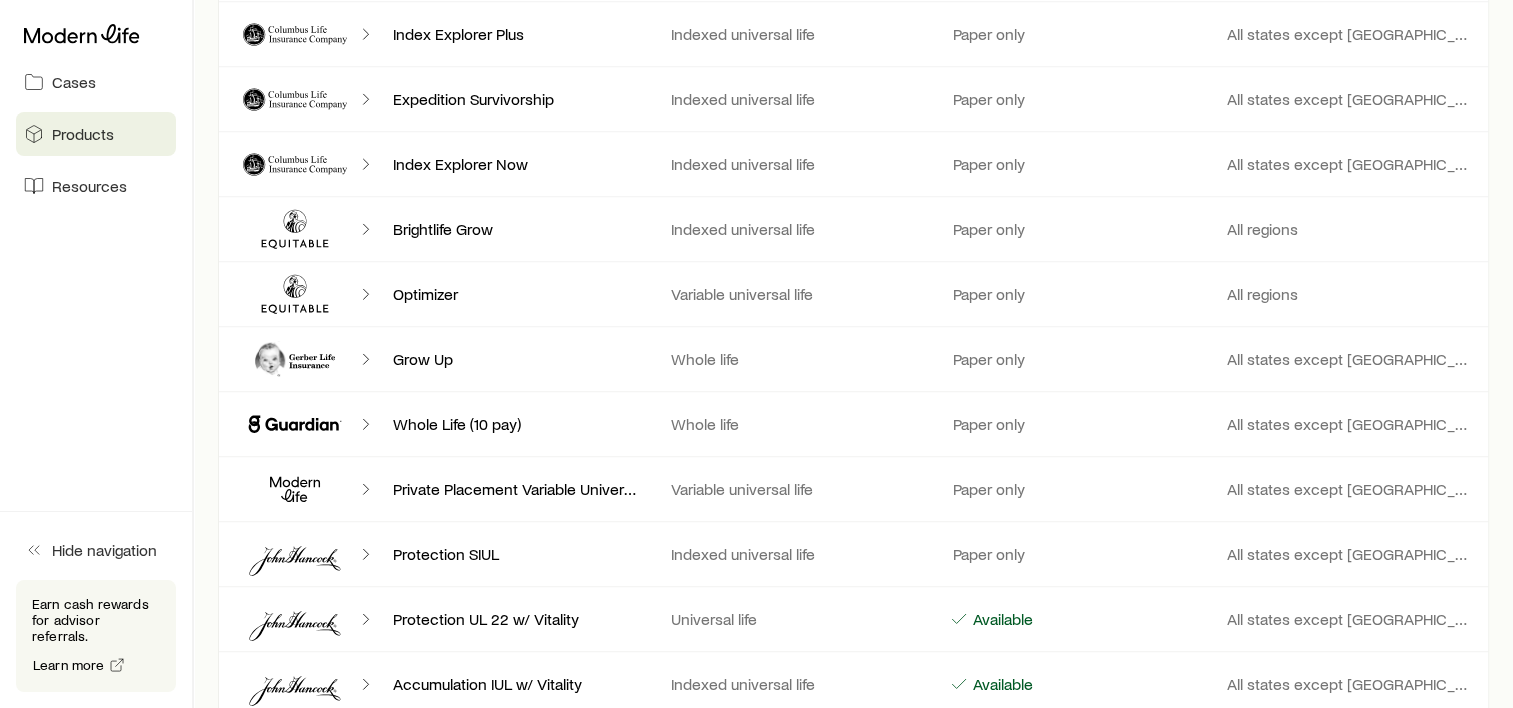click on "Grow Up" at bounding box center (516, 359) 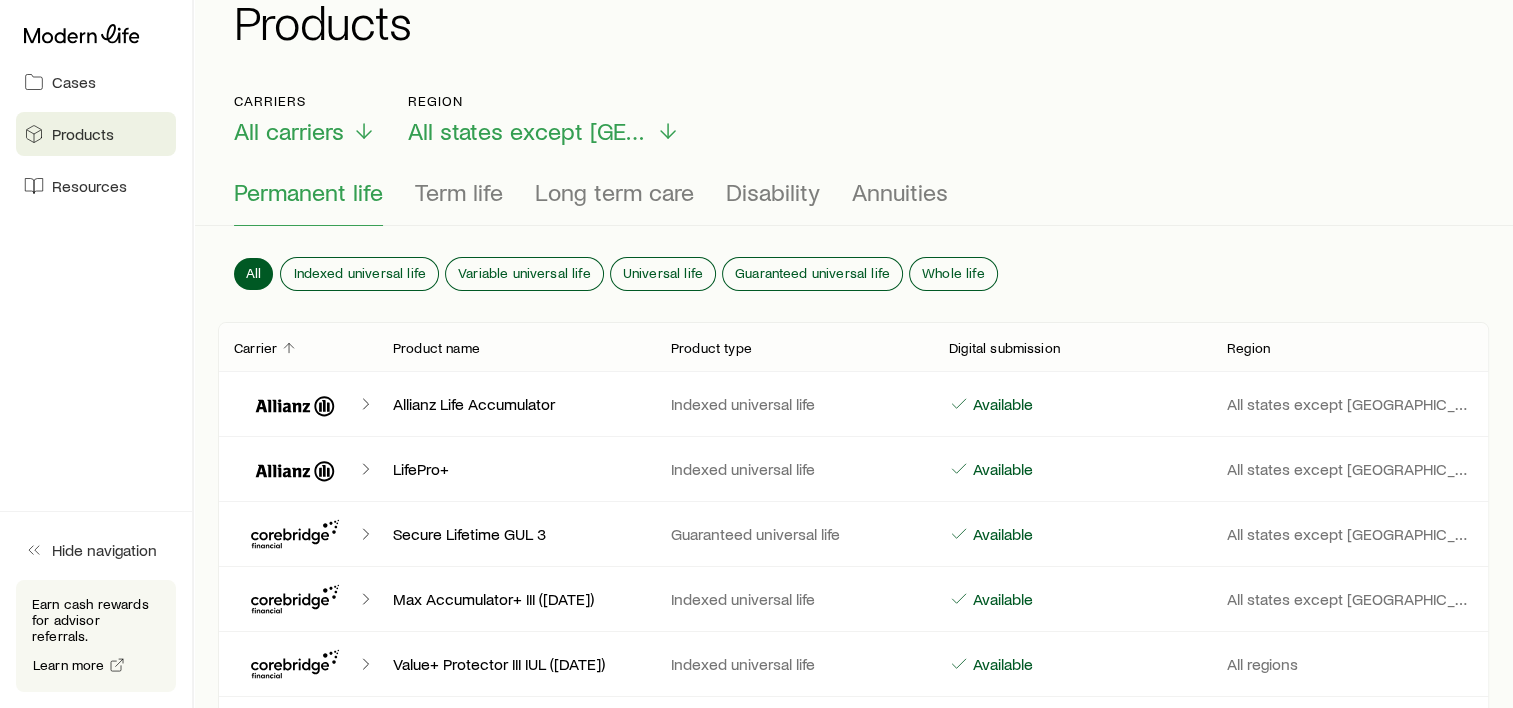 scroll, scrollTop: 0, scrollLeft: 0, axis: both 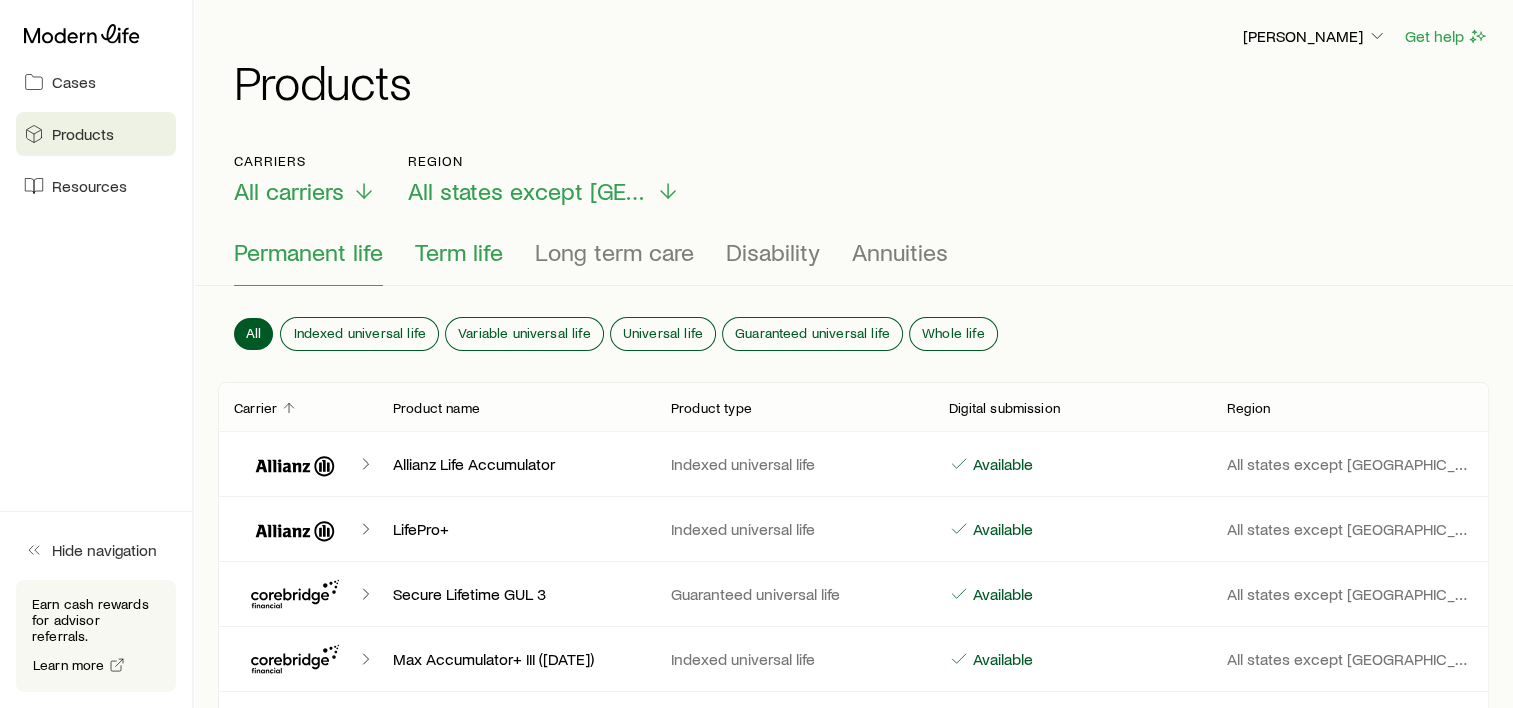 click on "Term life" at bounding box center (459, 252) 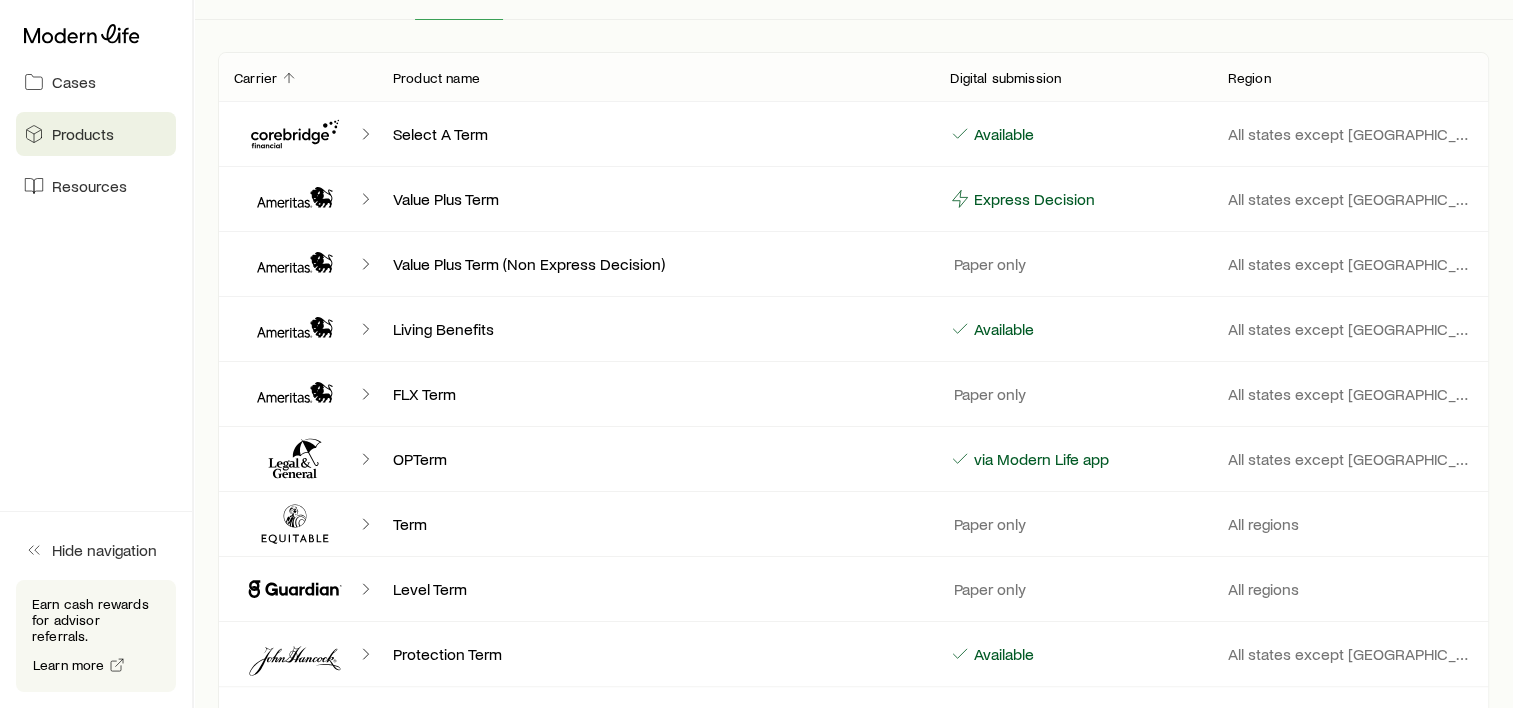 scroll, scrollTop: 0, scrollLeft: 0, axis: both 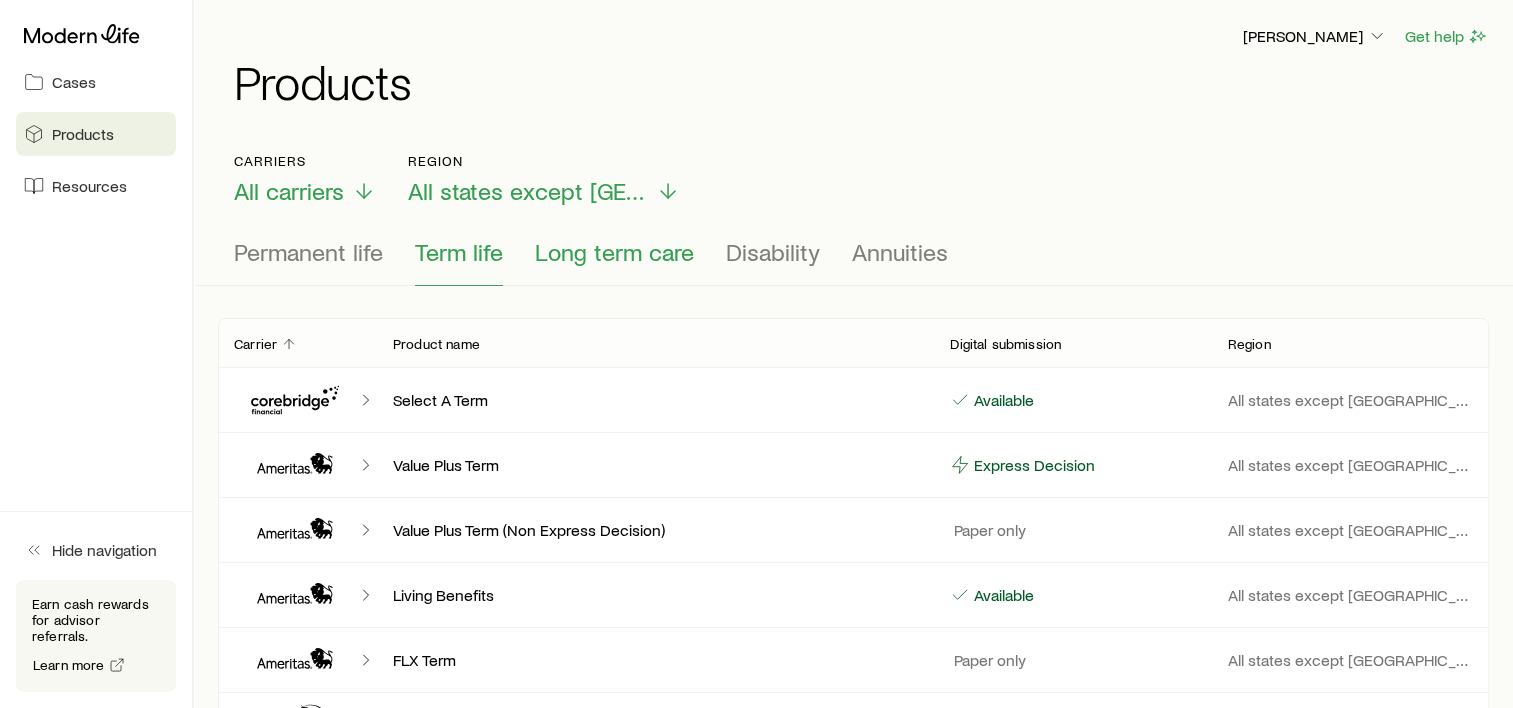 click on "Long term care" at bounding box center (614, 252) 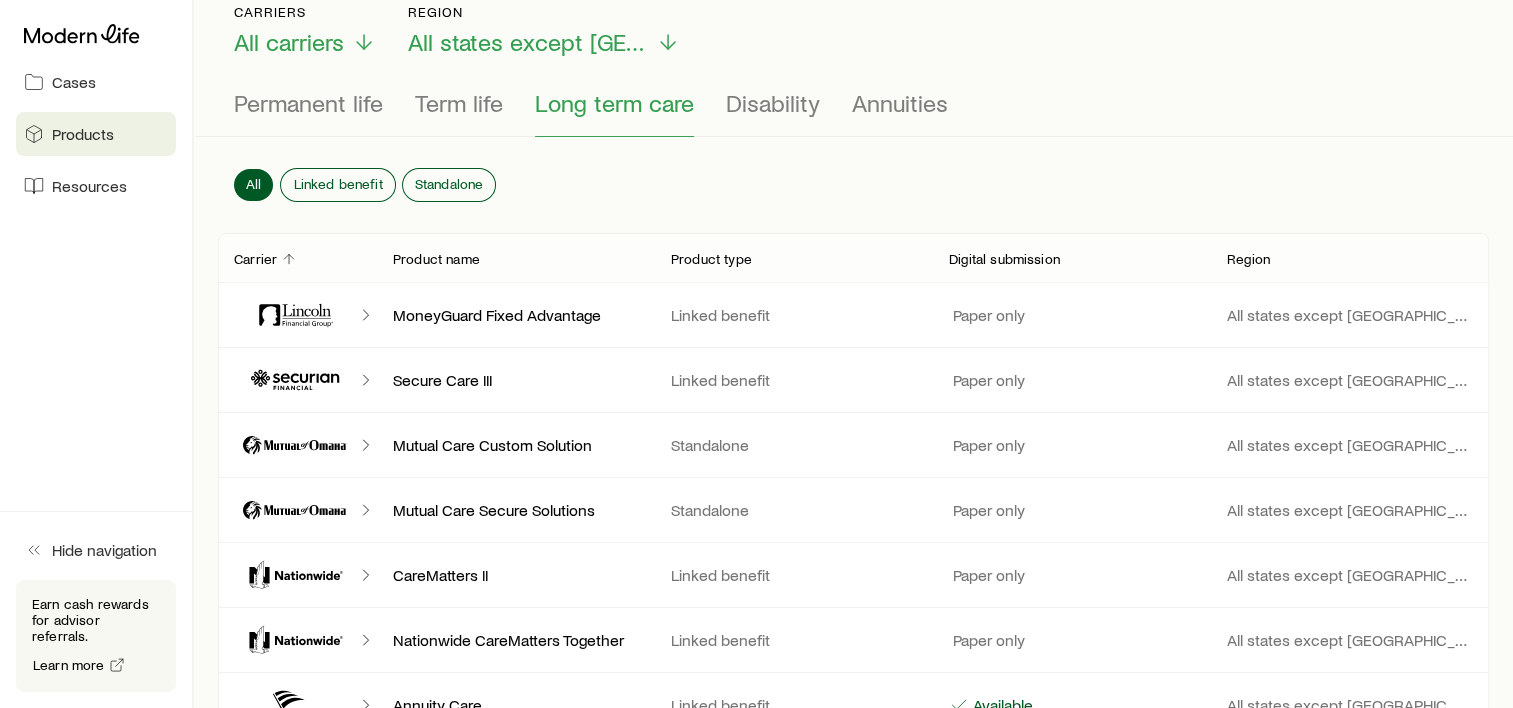 scroll, scrollTop: 0, scrollLeft: 0, axis: both 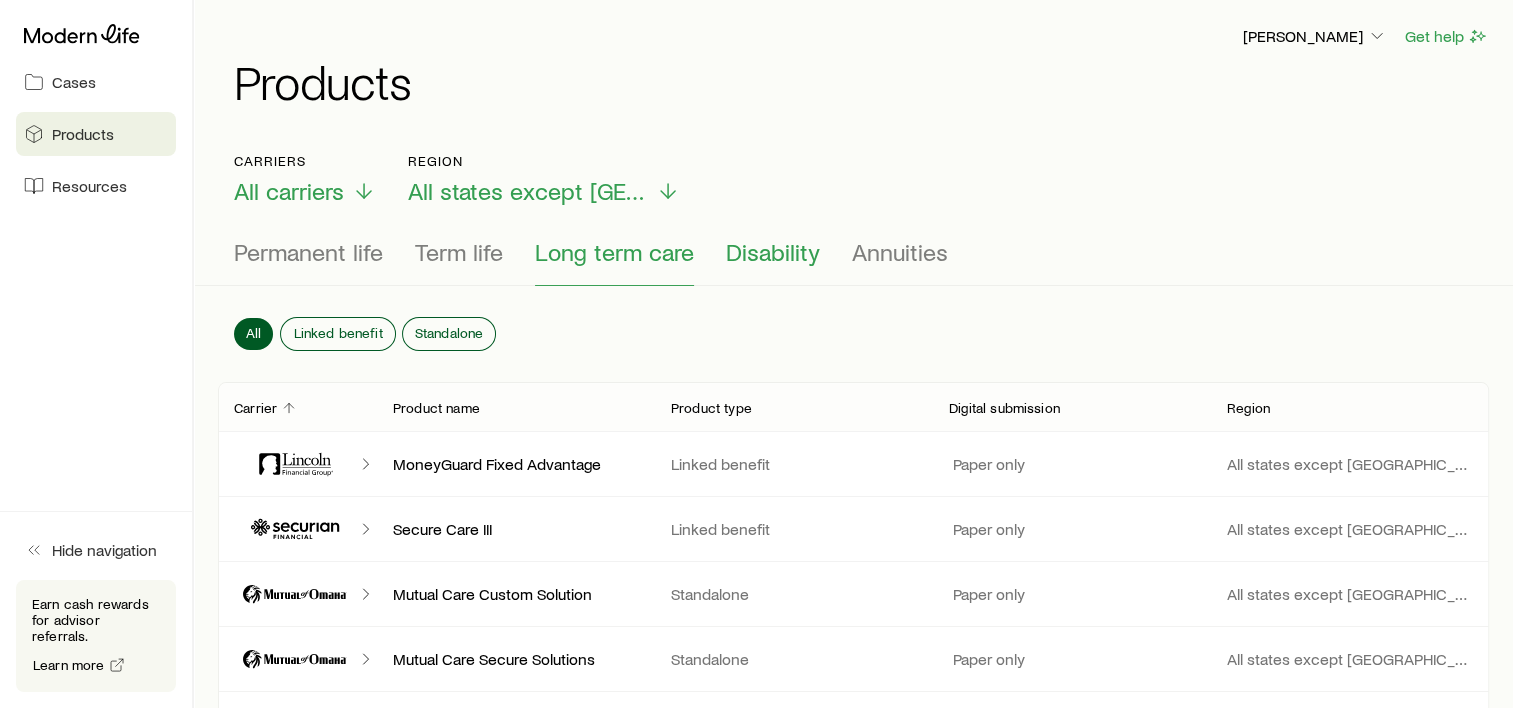 click on "Disability" at bounding box center (773, 262) 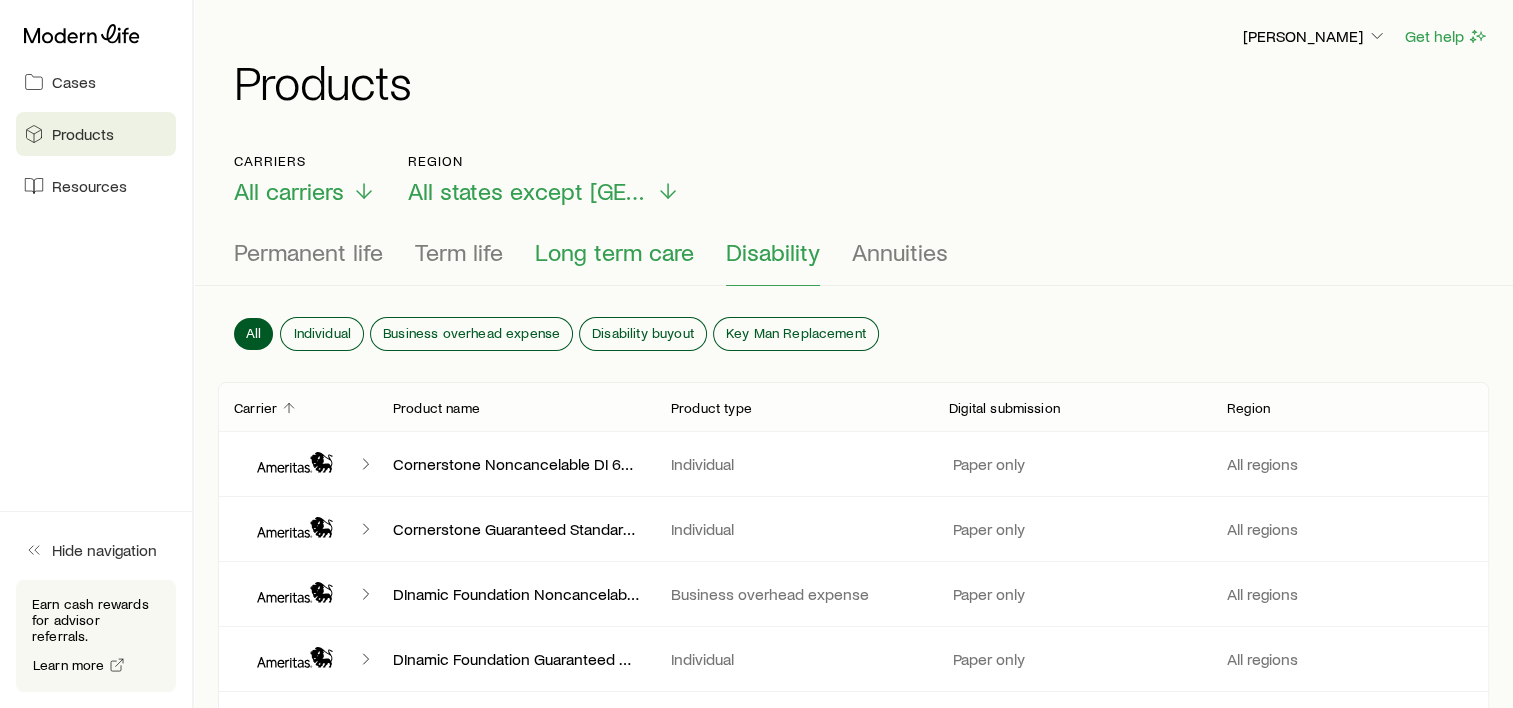 click on "Long term care" at bounding box center (614, 252) 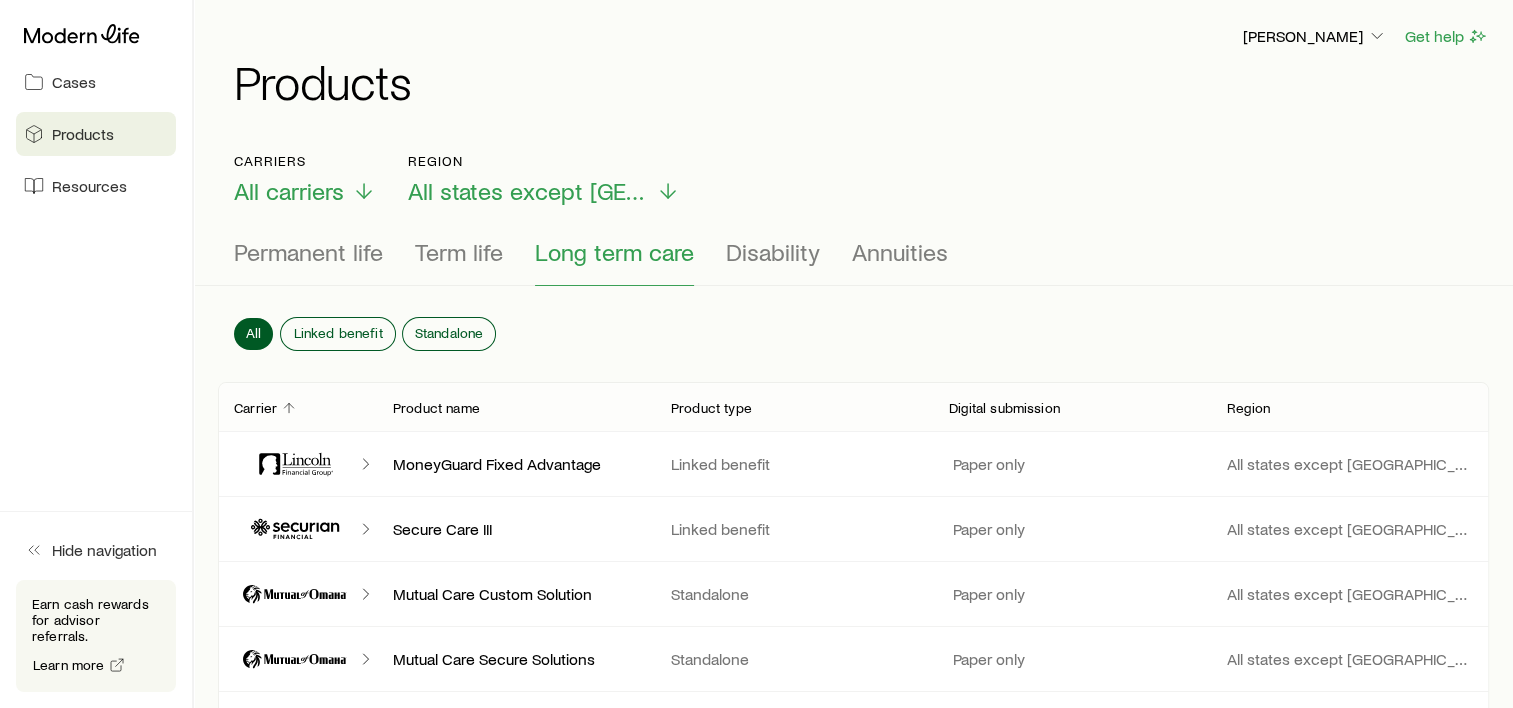 click on "Carriers All carriers Region All states except [GEOGRAPHIC_DATA] Permanent life Term life Long term care Disability Annuities" at bounding box center [853, 219] 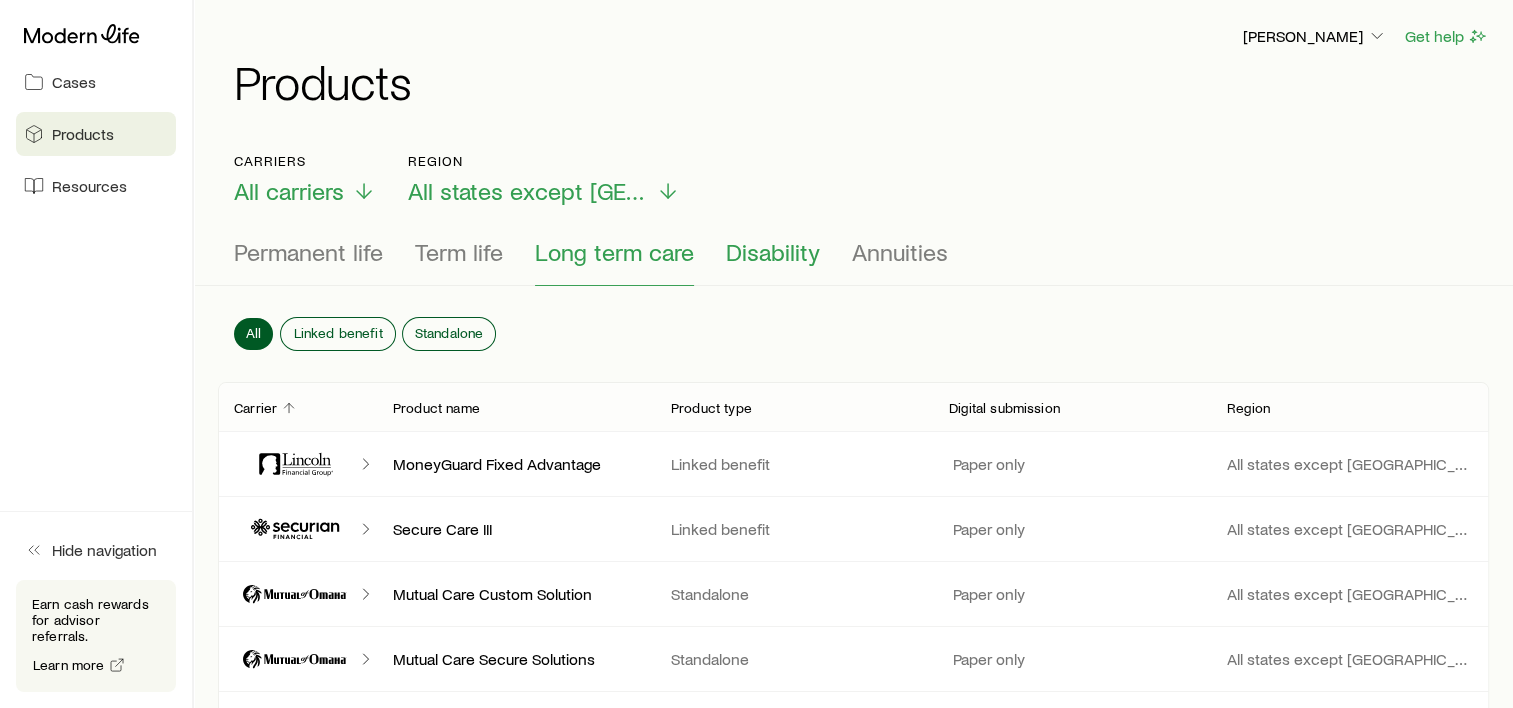 click on "Disability" at bounding box center (773, 252) 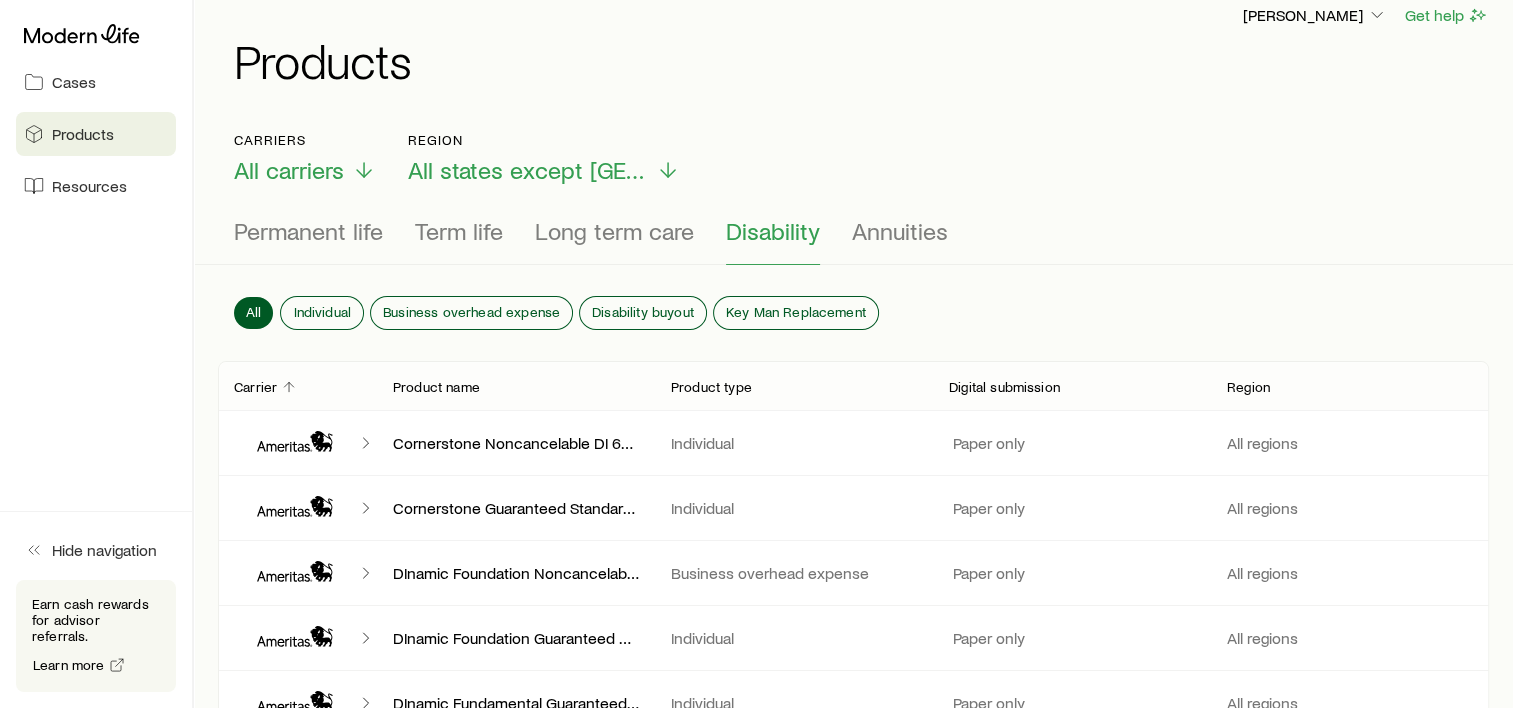 scroll, scrollTop: 0, scrollLeft: 0, axis: both 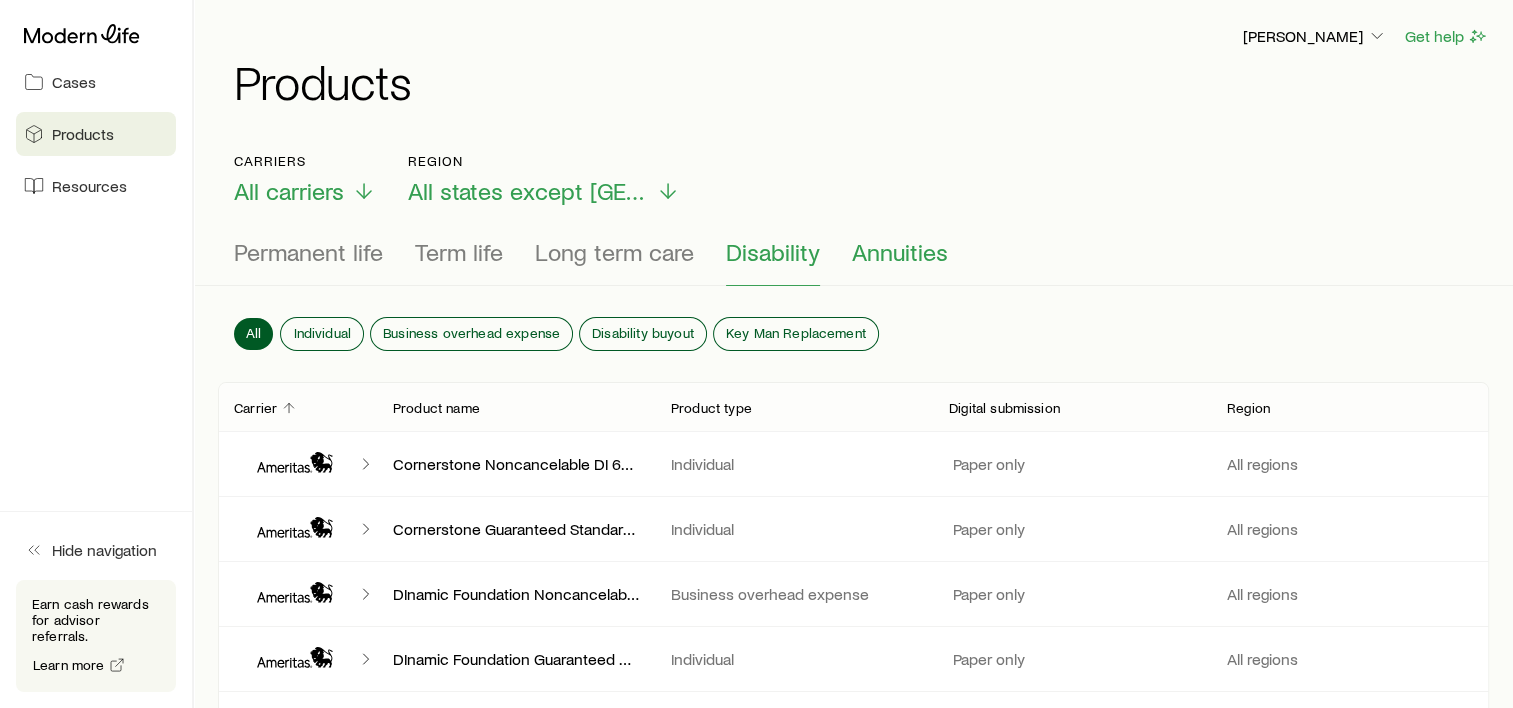 click on "Annuities" at bounding box center [900, 252] 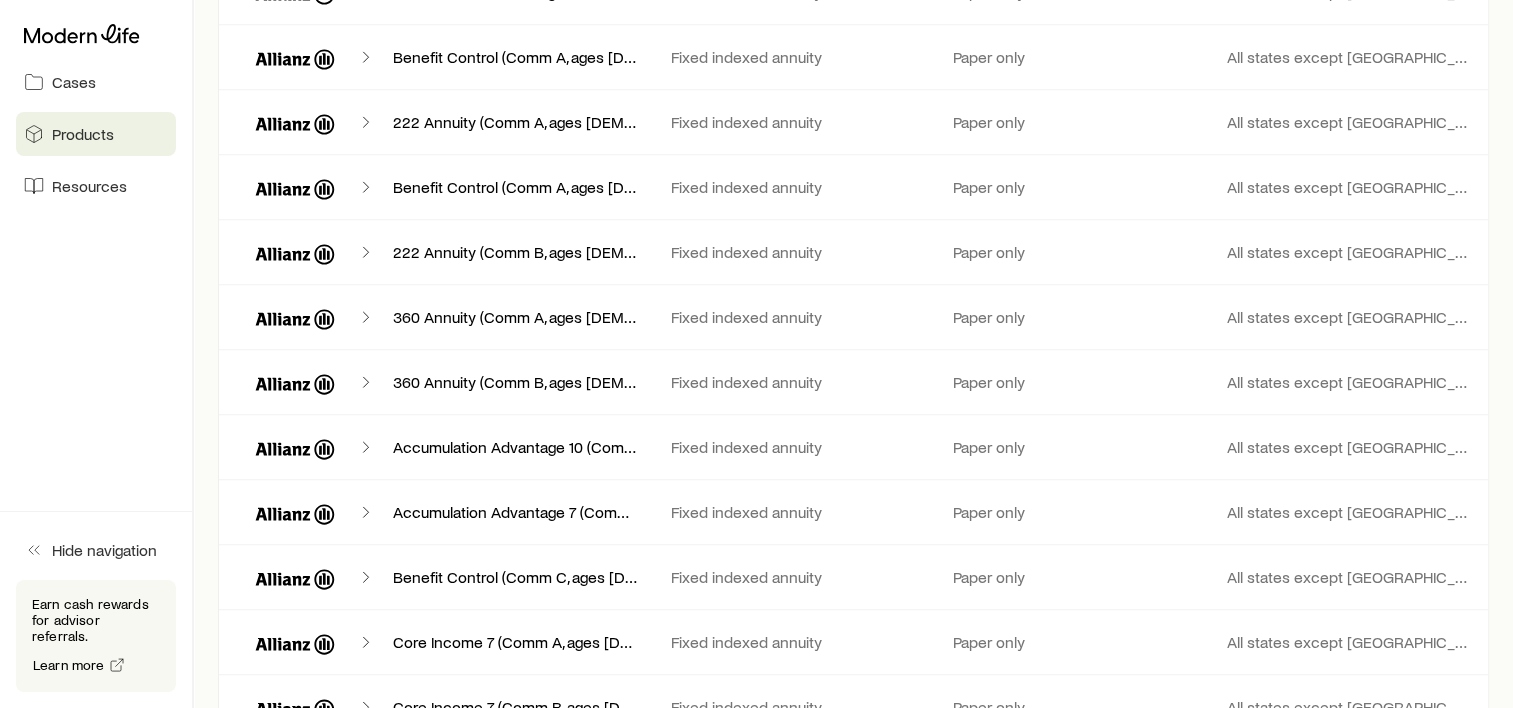 scroll, scrollTop: 1335, scrollLeft: 0, axis: vertical 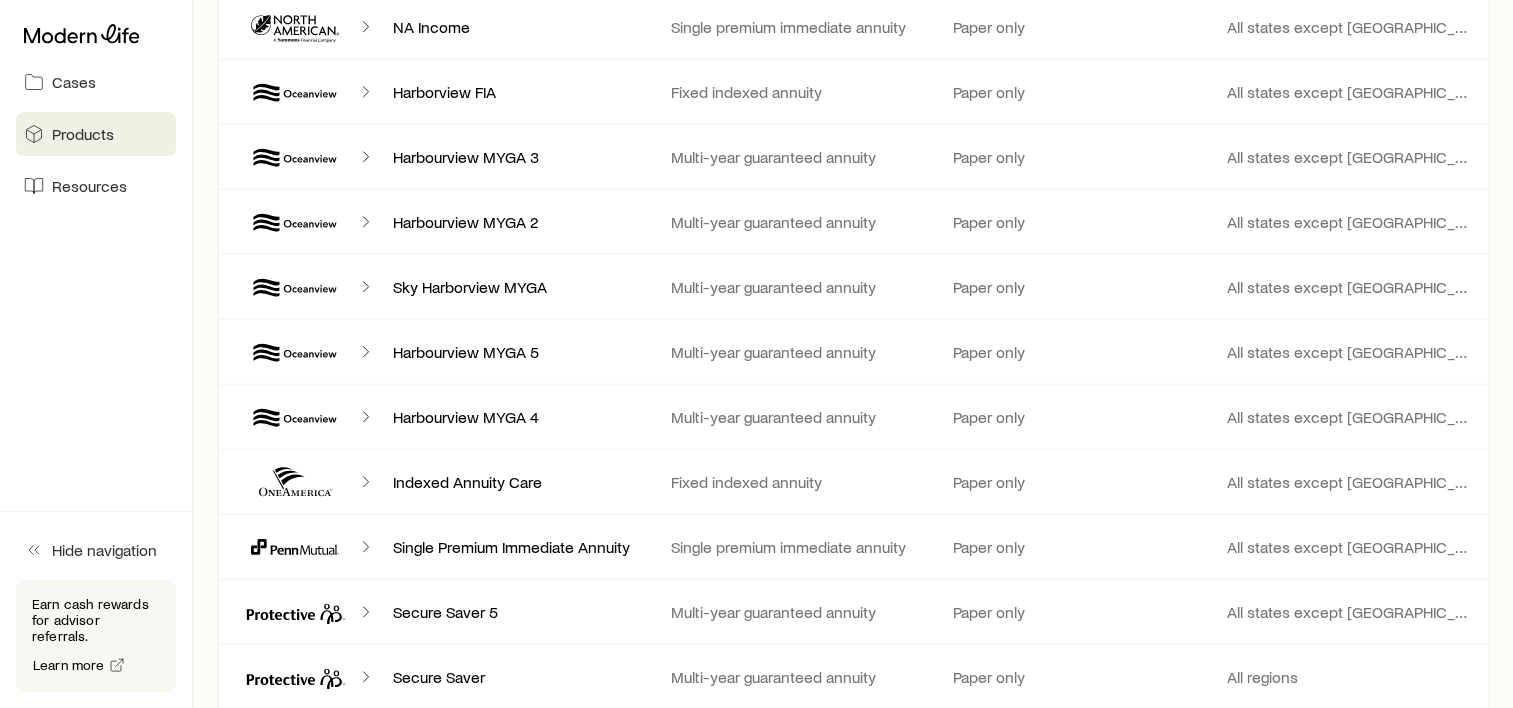 click on "Harbourview MYGA 2" at bounding box center (516, 222) 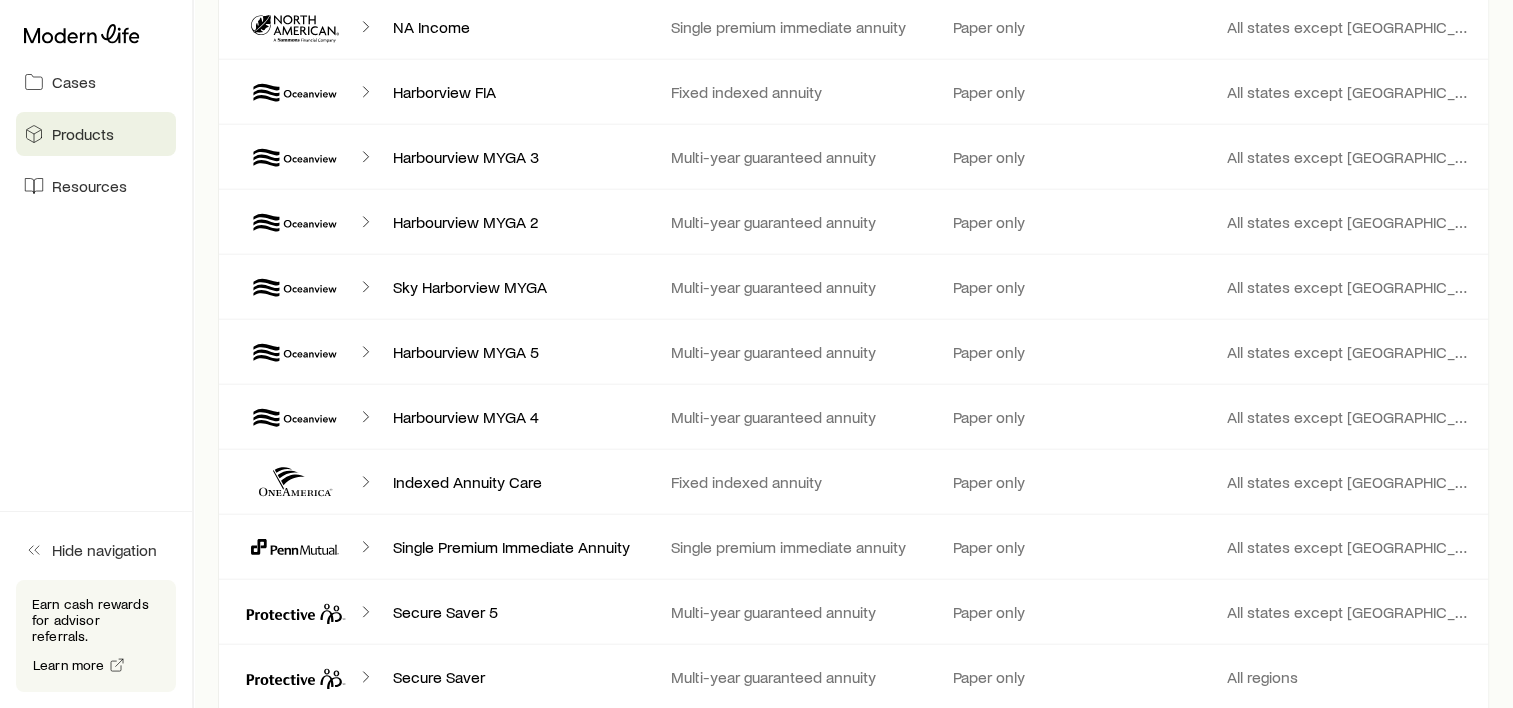 click 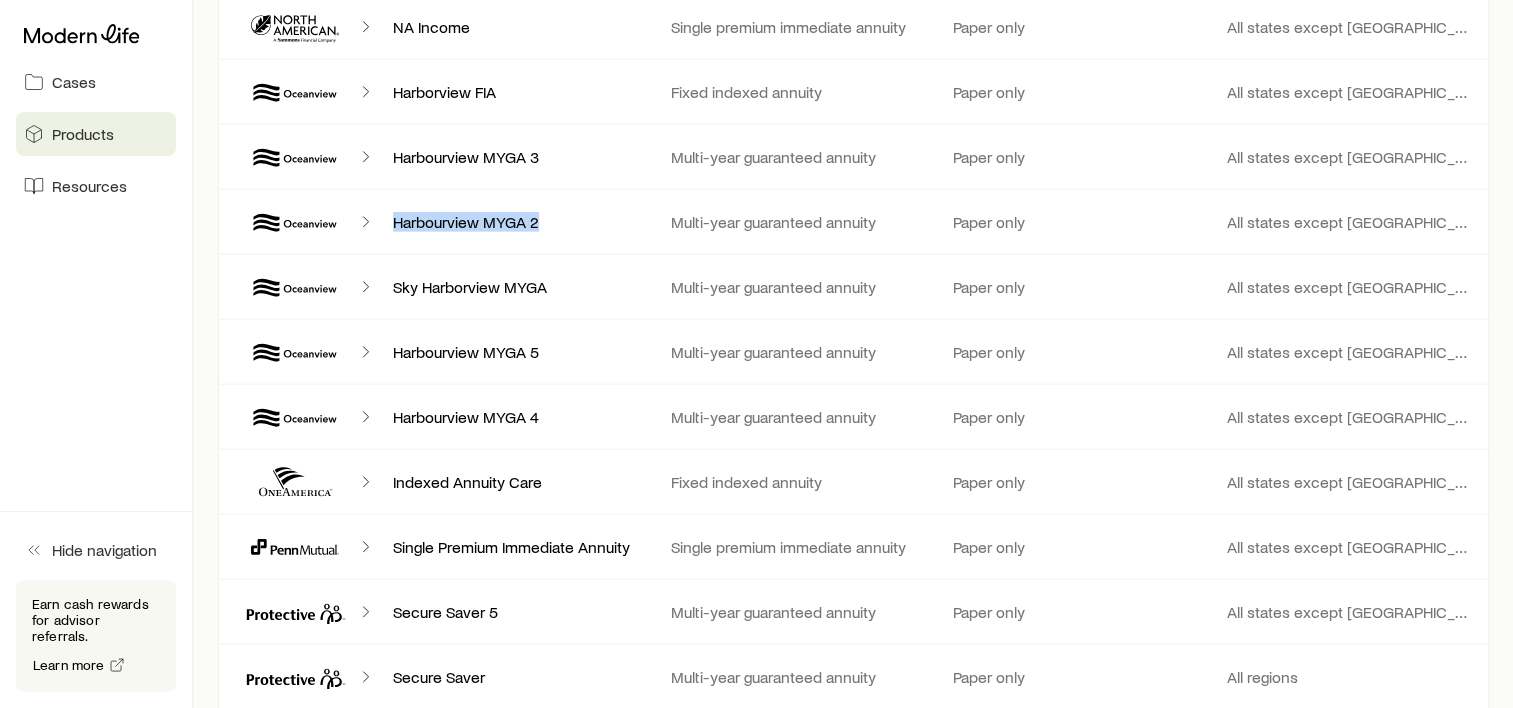 drag, startPoint x: 545, startPoint y: 196, endPoint x: 397, endPoint y: 205, distance: 148.27339 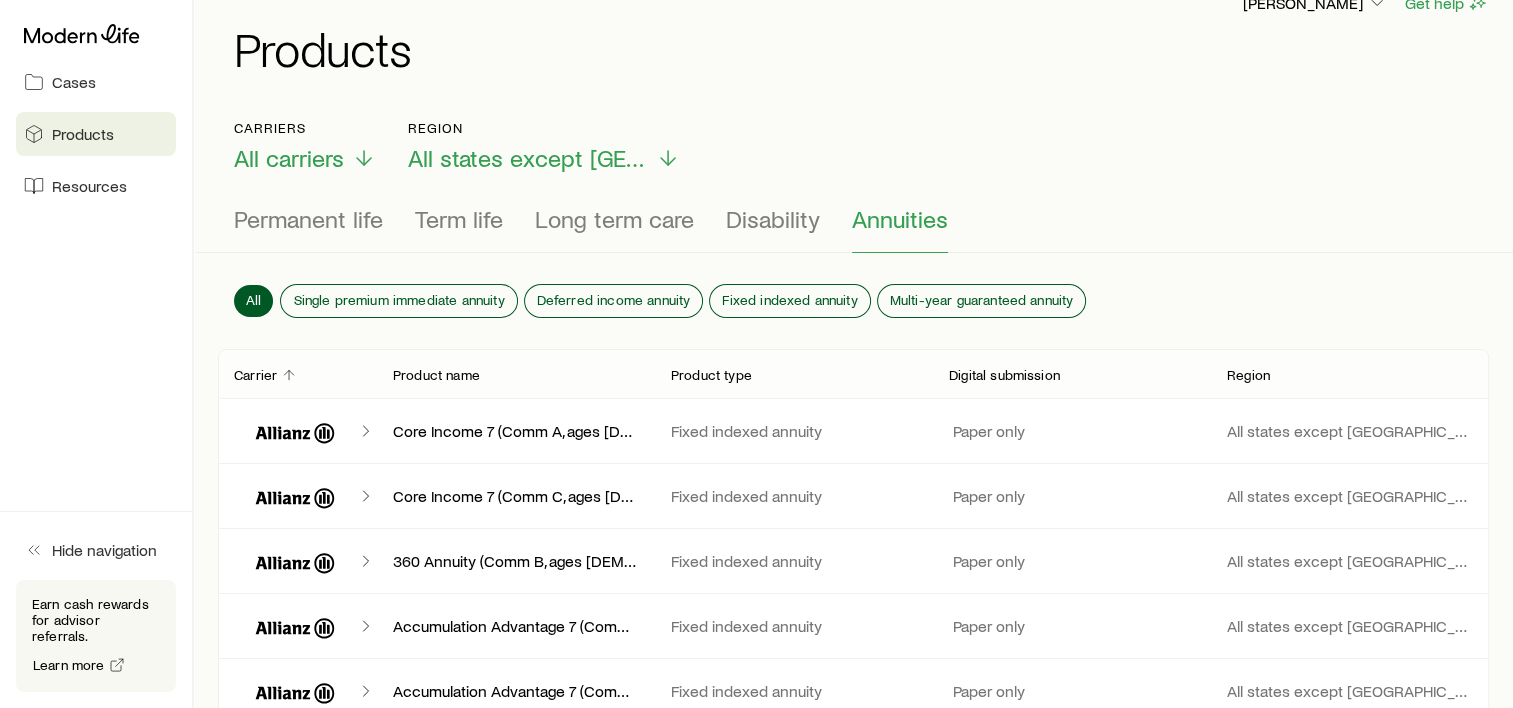 scroll, scrollTop: 0, scrollLeft: 0, axis: both 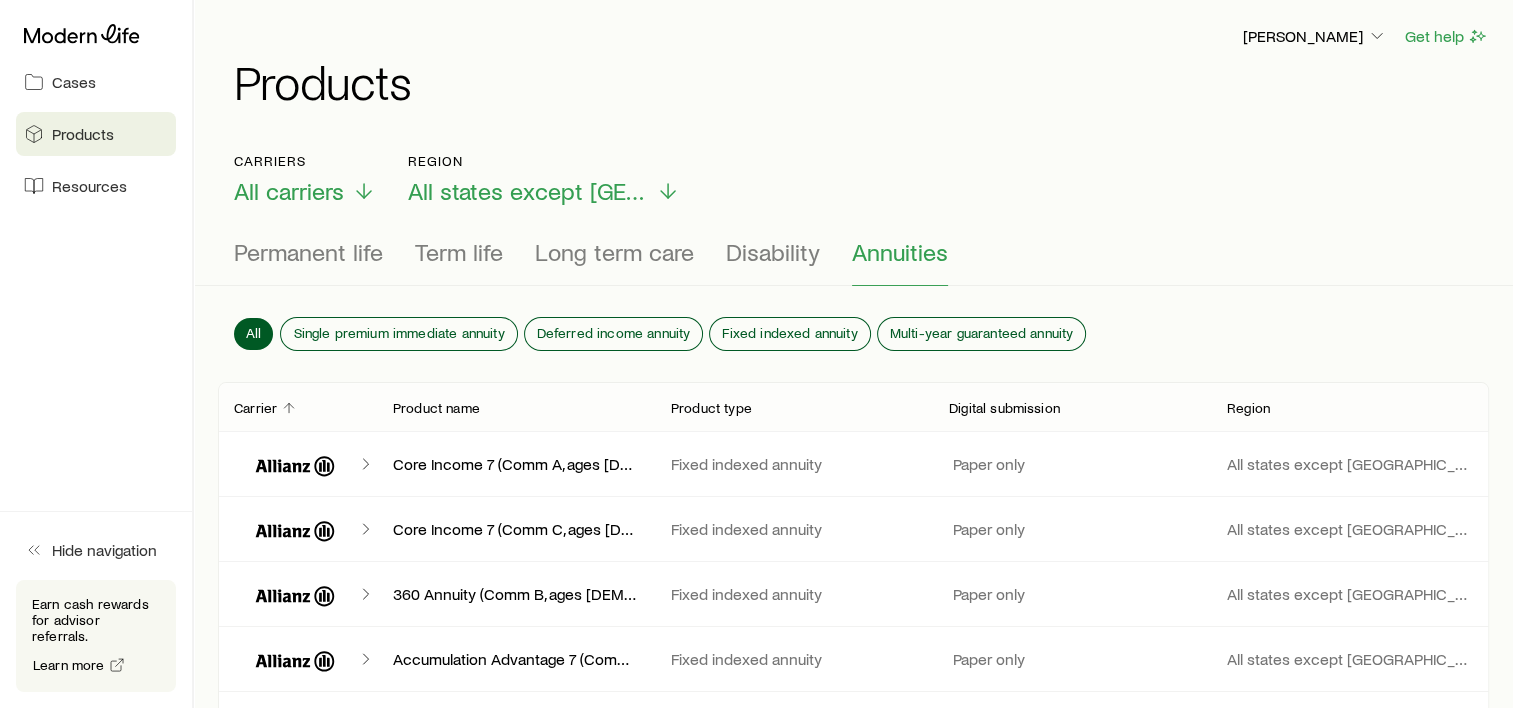 click on "[PERSON_NAME] Get help Products" at bounding box center (853, 64) 